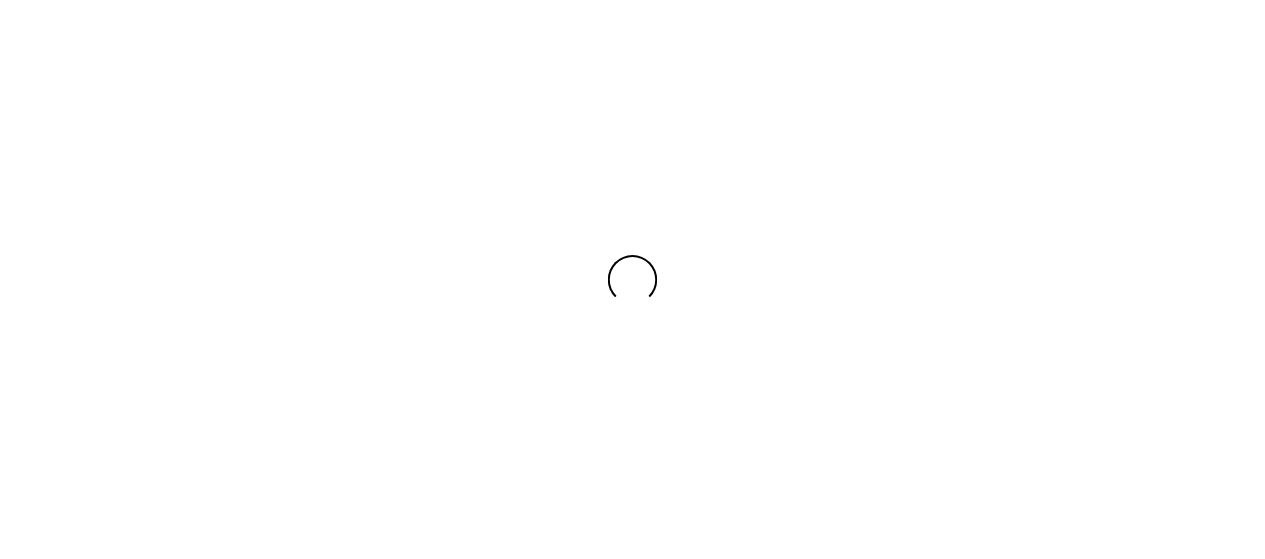 scroll, scrollTop: 0, scrollLeft: 0, axis: both 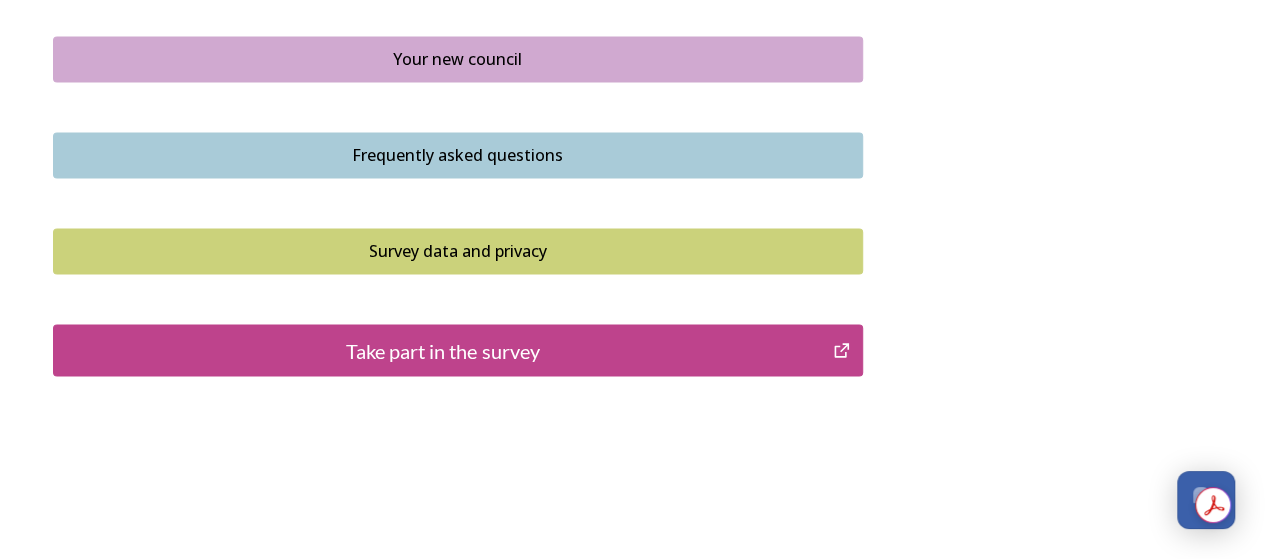 click on "Take part in the survey" at bounding box center [443, 350] 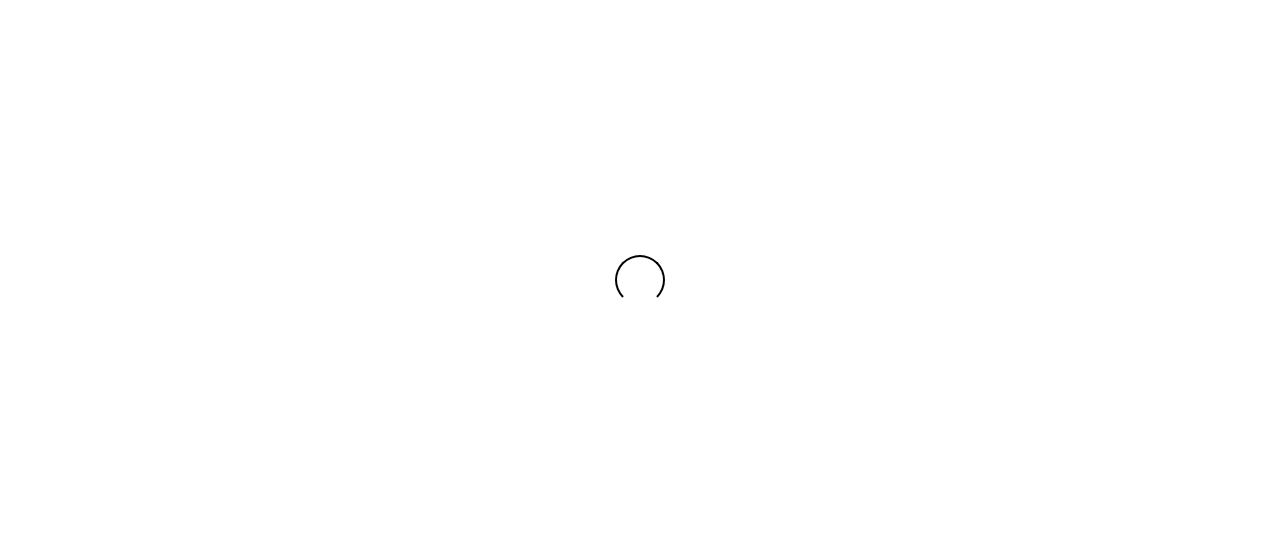scroll, scrollTop: 0, scrollLeft: 0, axis: both 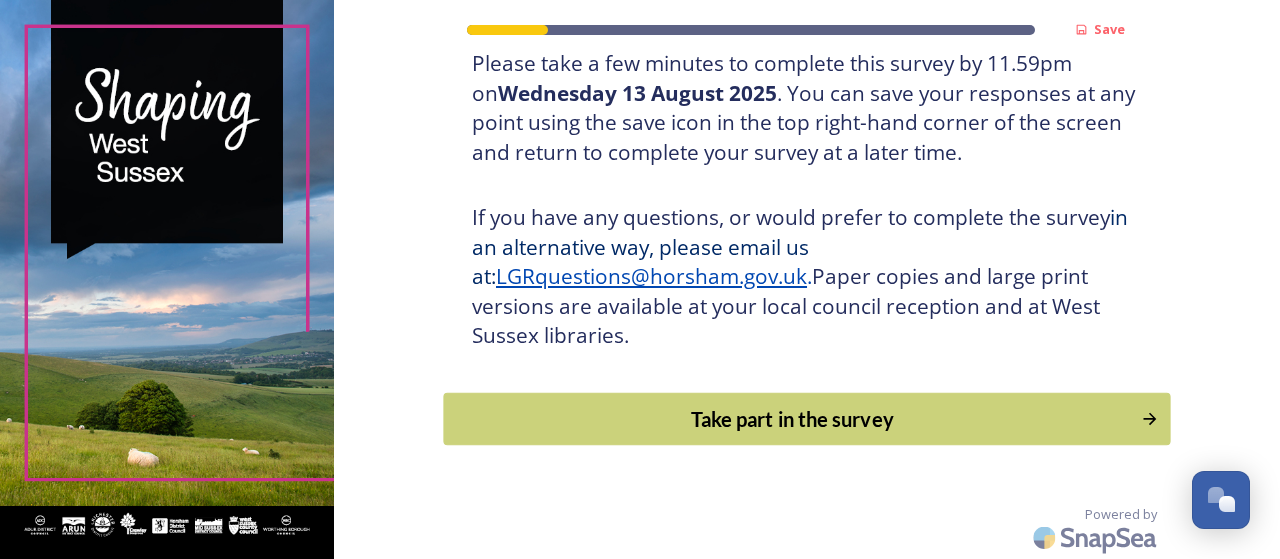 click on "Take part in the survey" at bounding box center (793, 419) 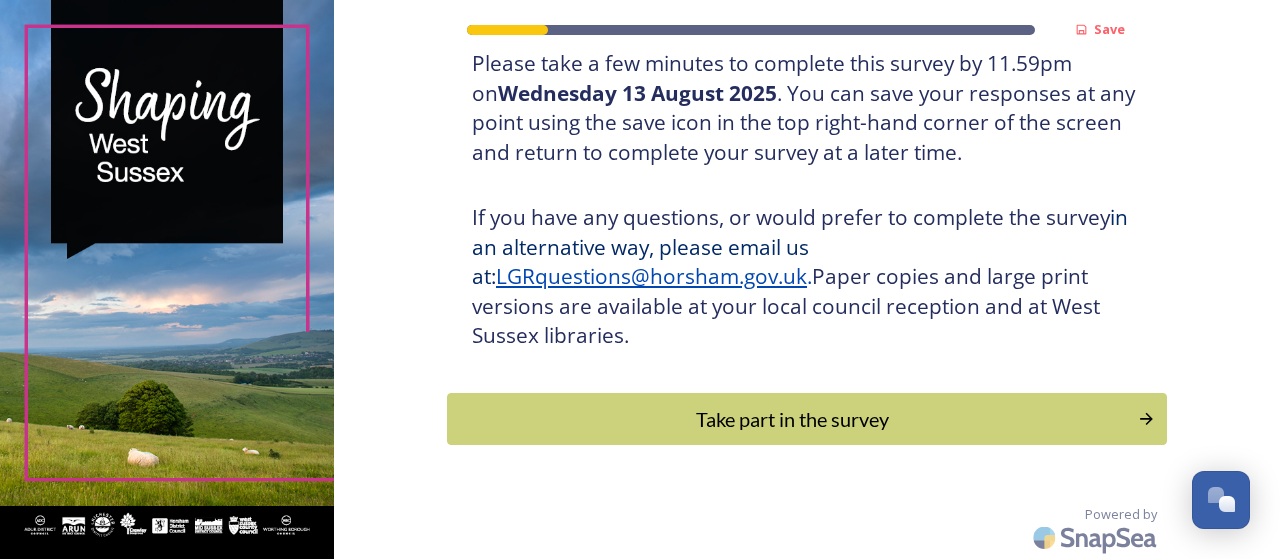 scroll, scrollTop: 0, scrollLeft: 0, axis: both 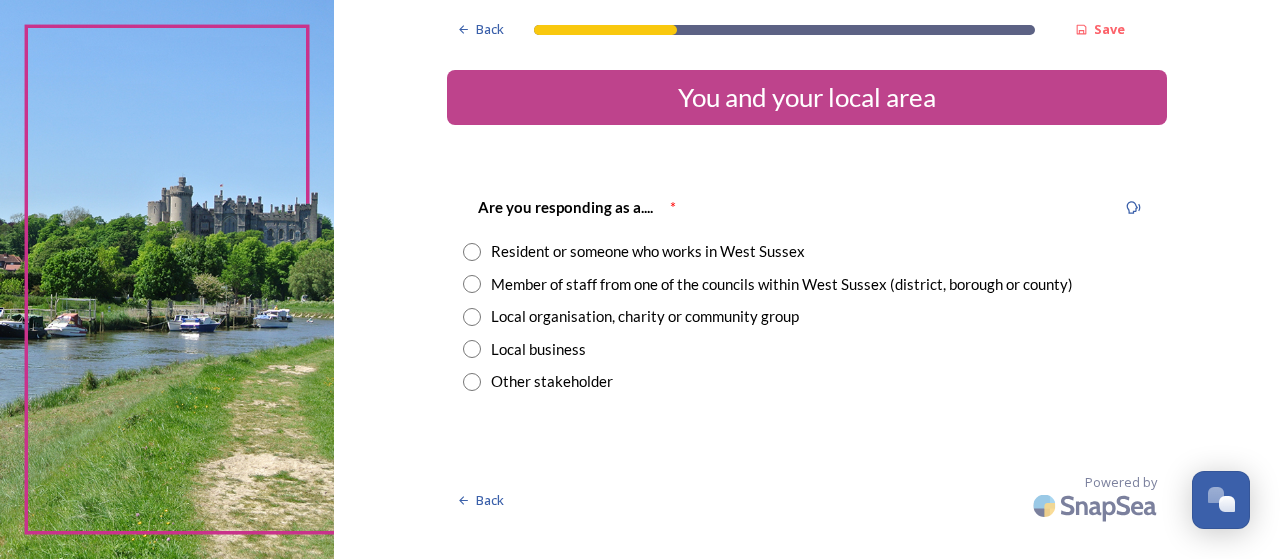 click at bounding box center [472, 252] 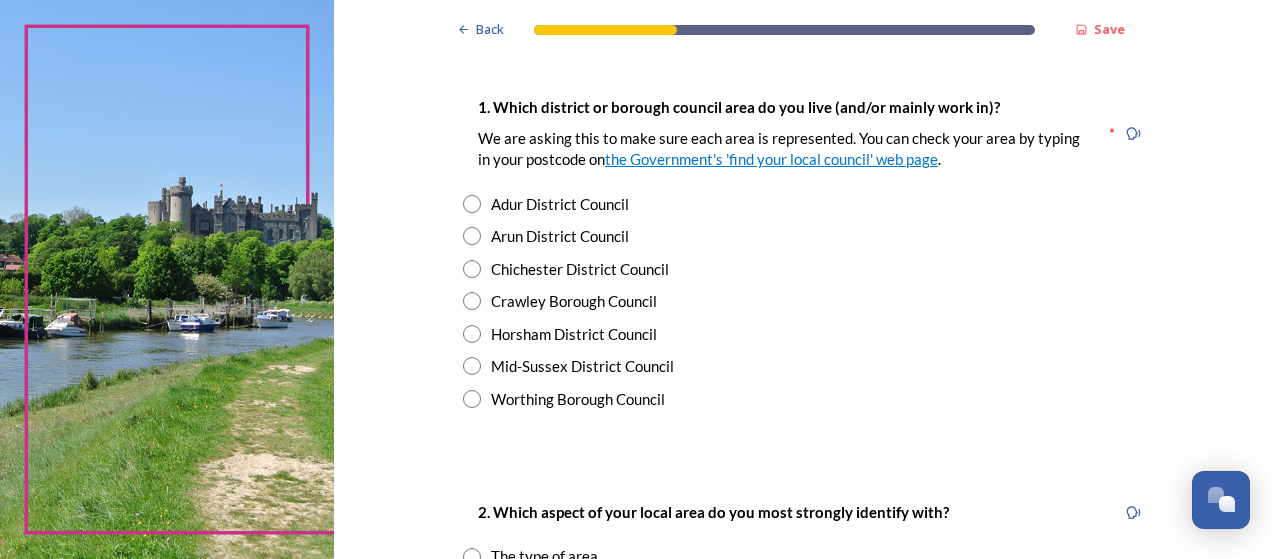 scroll, scrollTop: 397, scrollLeft: 0, axis: vertical 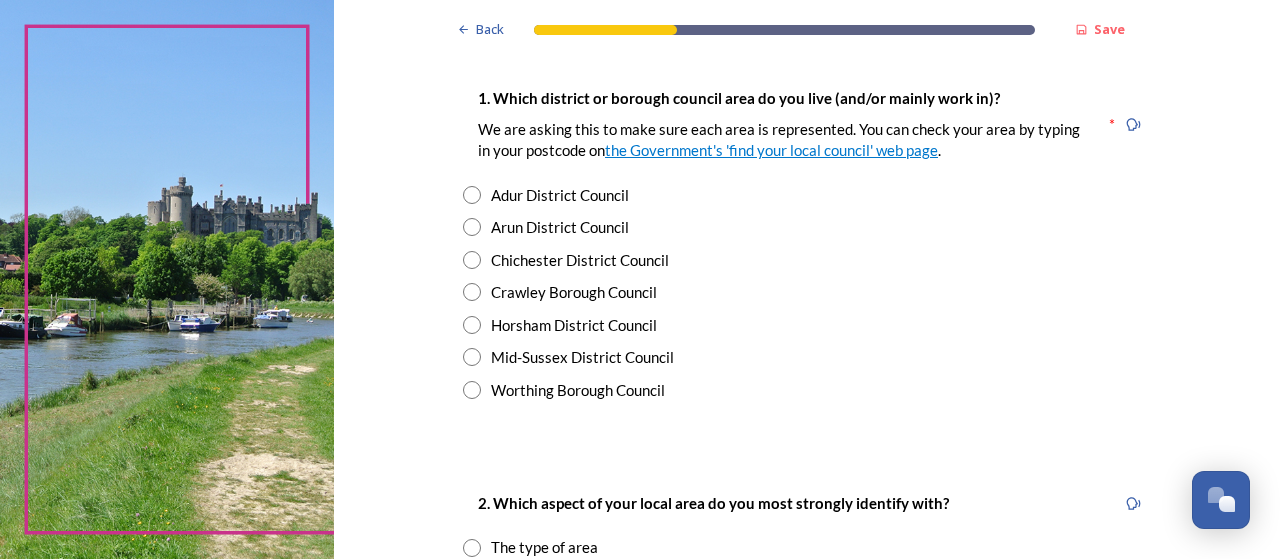 click at bounding box center [472, 260] 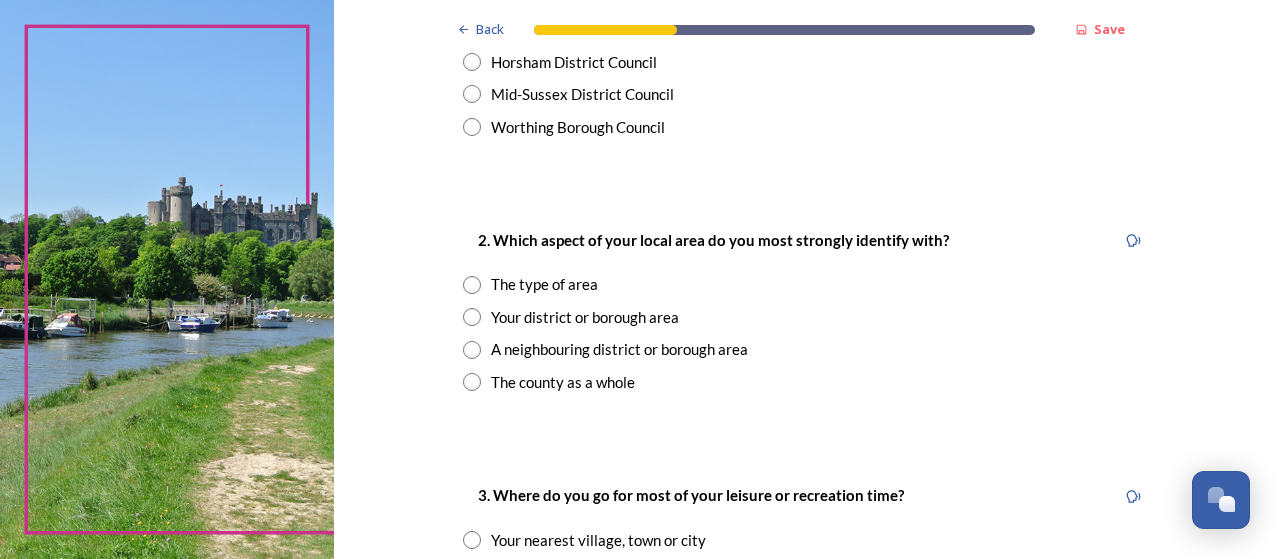 scroll, scrollTop: 669, scrollLeft: 0, axis: vertical 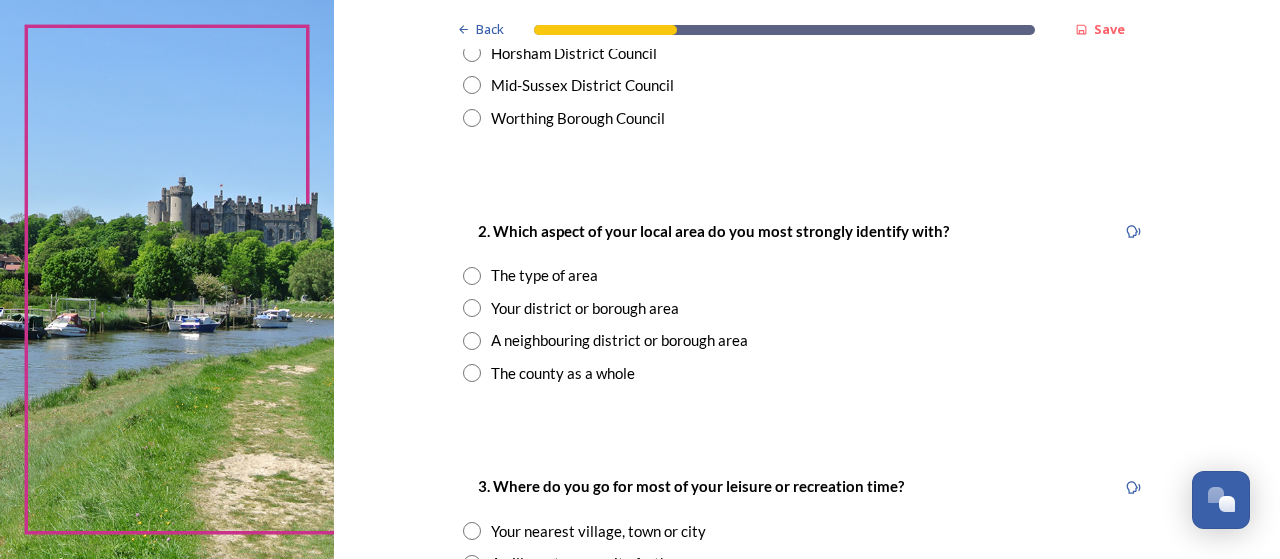 click at bounding box center (472, 276) 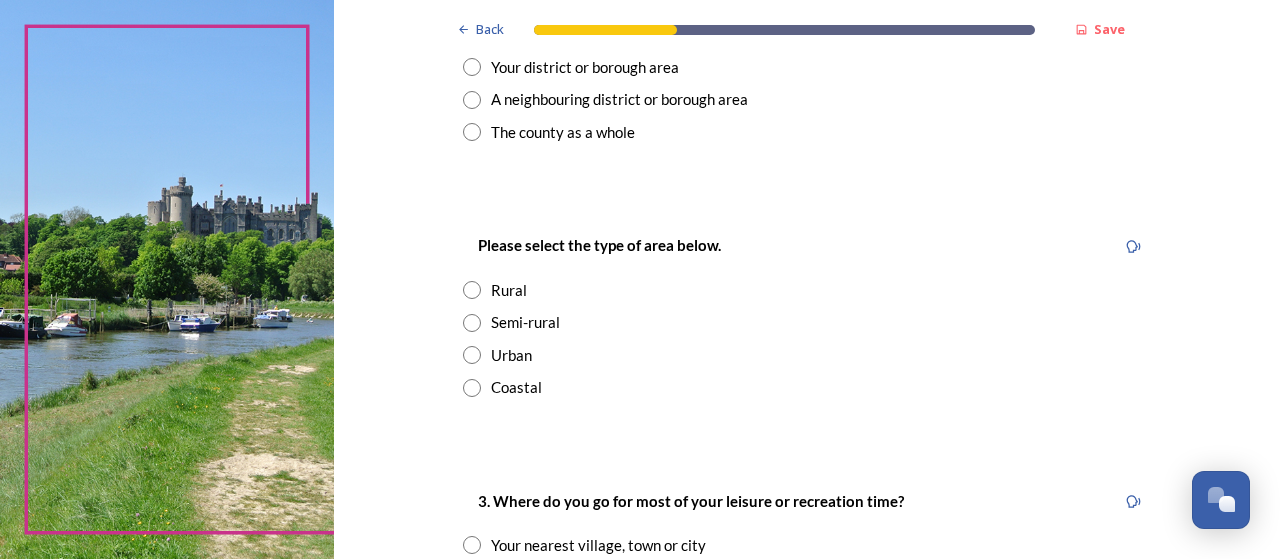 scroll, scrollTop: 923, scrollLeft: 0, axis: vertical 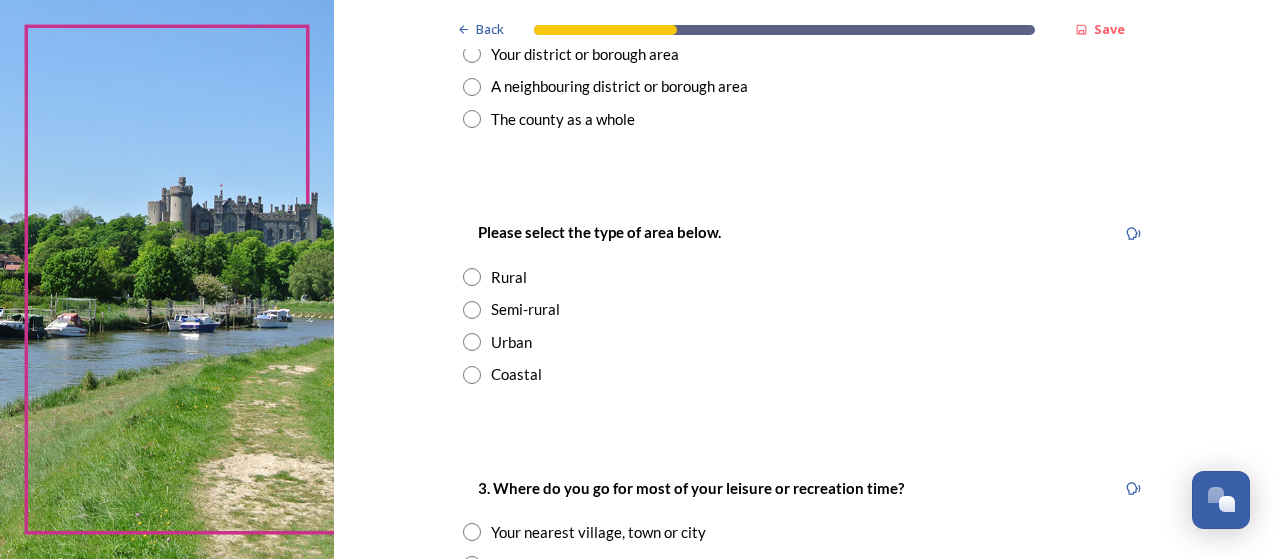 click at bounding box center (472, 277) 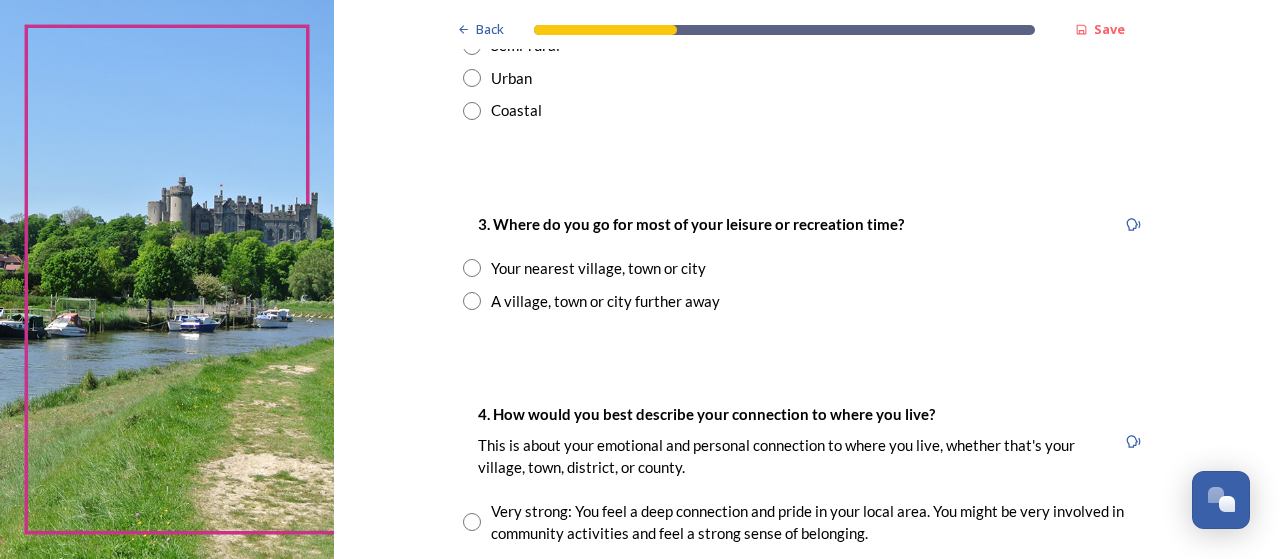 scroll, scrollTop: 1194, scrollLeft: 0, axis: vertical 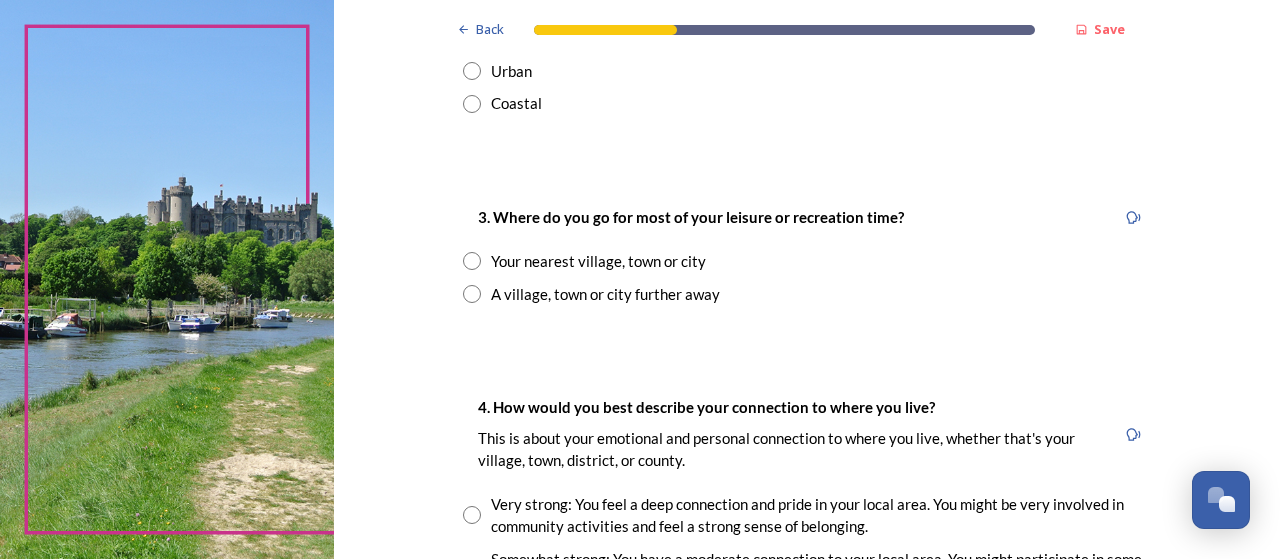 click at bounding box center [472, 294] 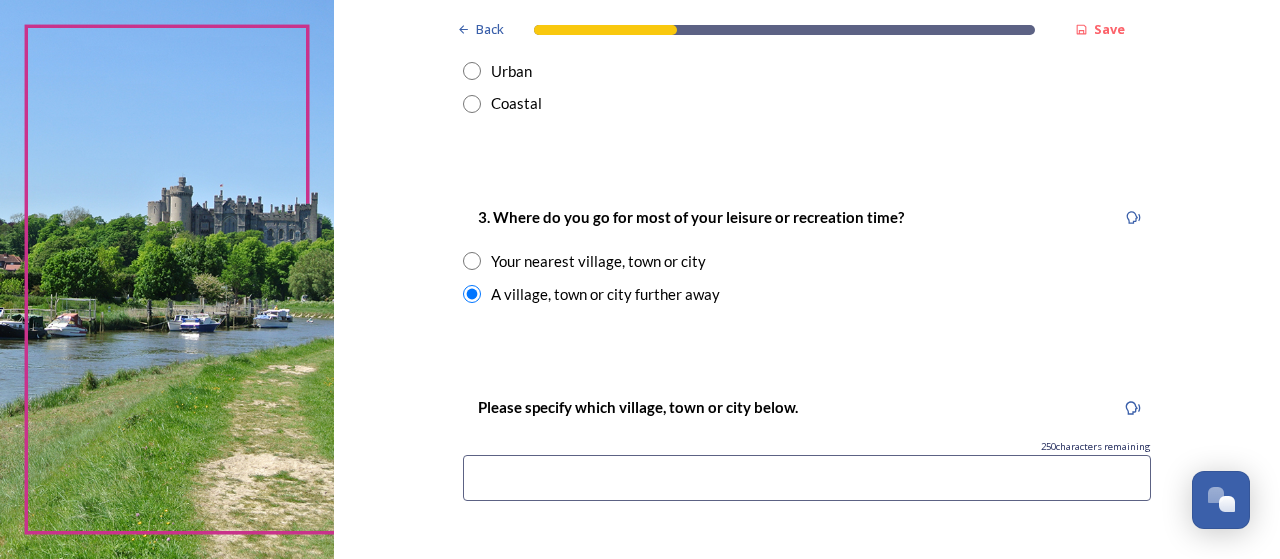 click at bounding box center (807, 478) 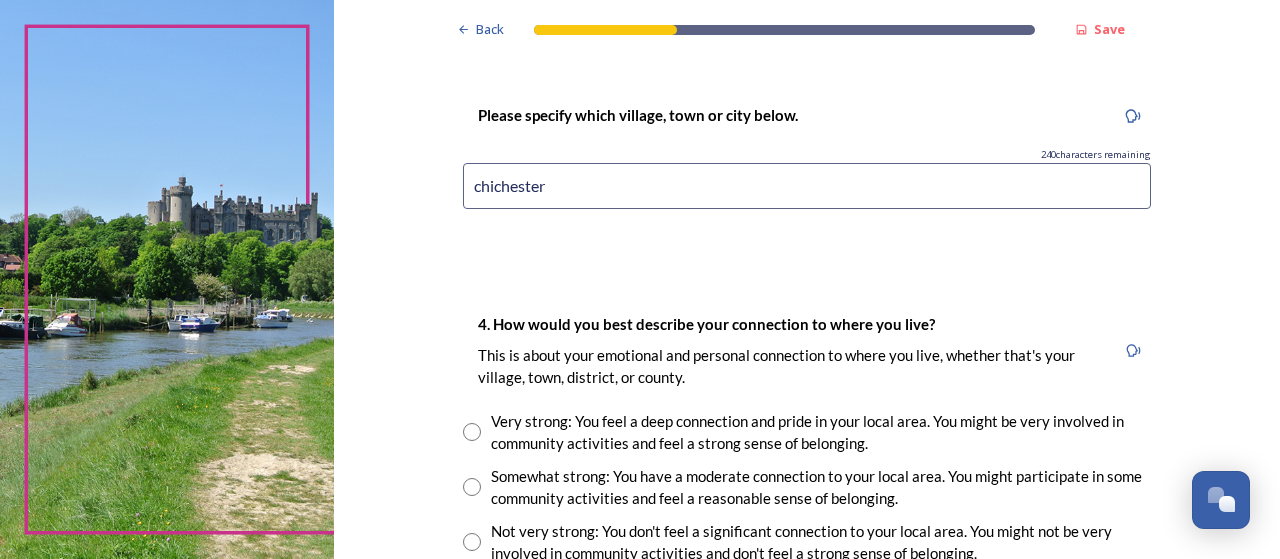 scroll, scrollTop: 1587, scrollLeft: 0, axis: vertical 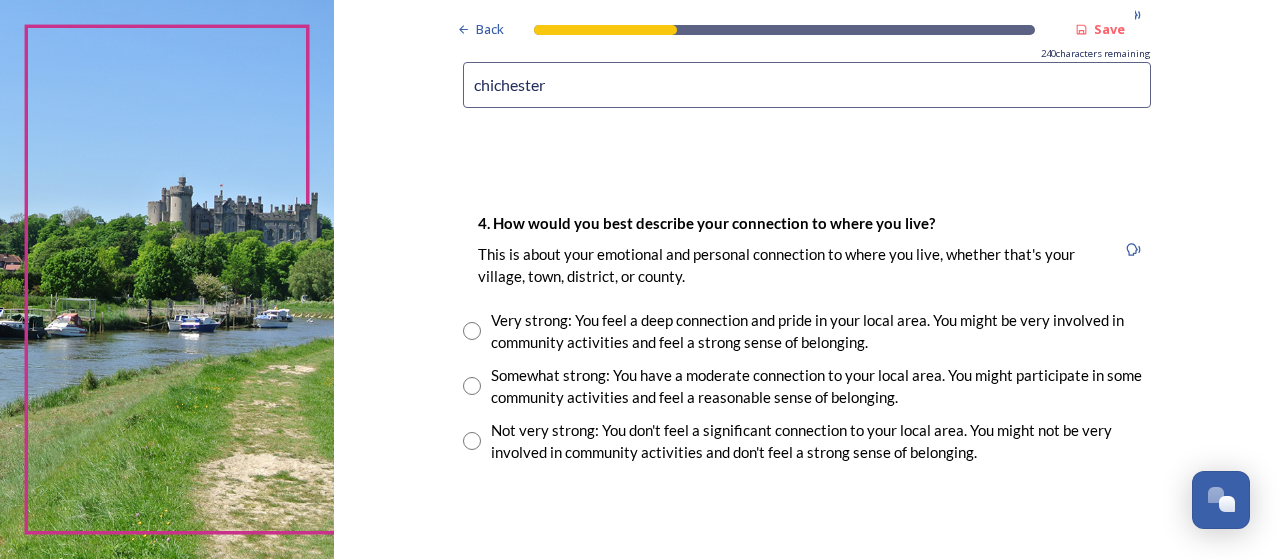 type on "chichester" 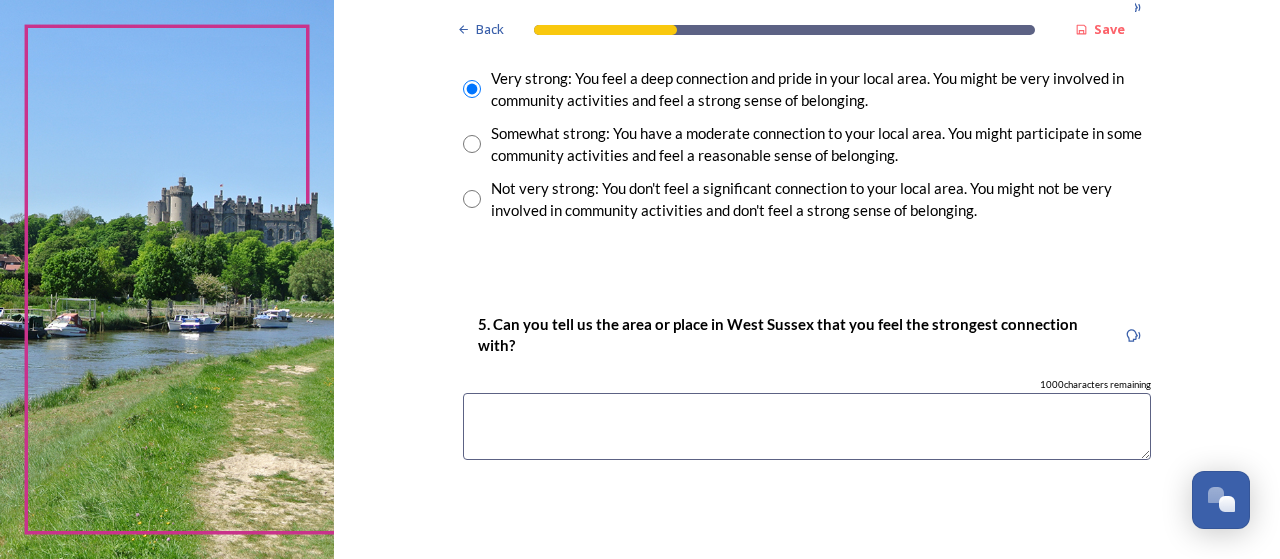 scroll, scrollTop: 1836, scrollLeft: 0, axis: vertical 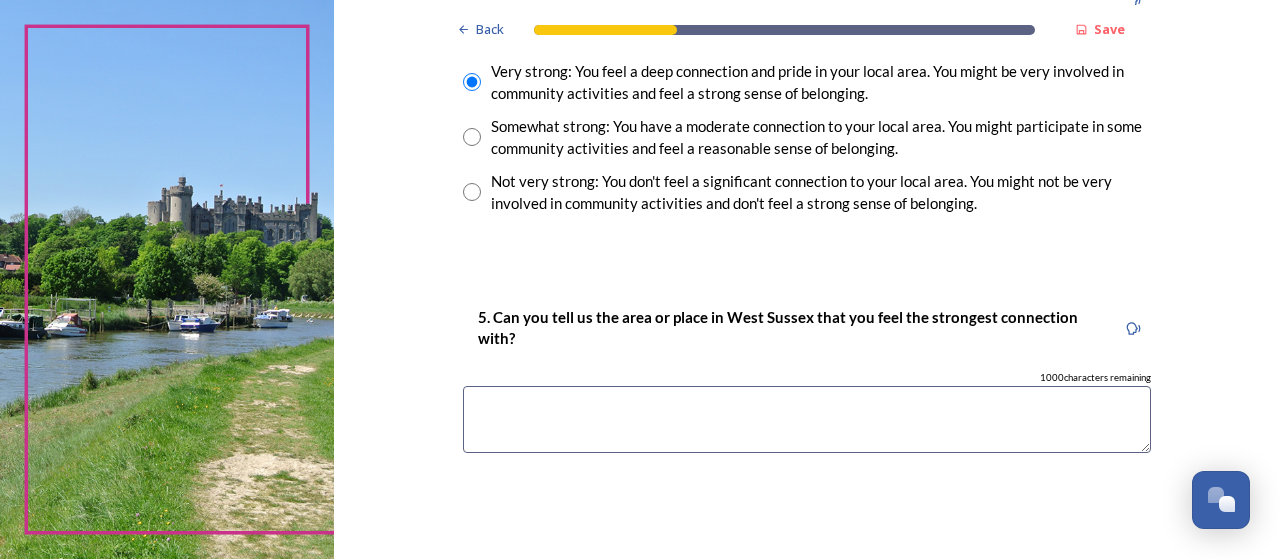 drag, startPoint x: 828, startPoint y: 414, endPoint x: 857, endPoint y: 407, distance: 29.832869 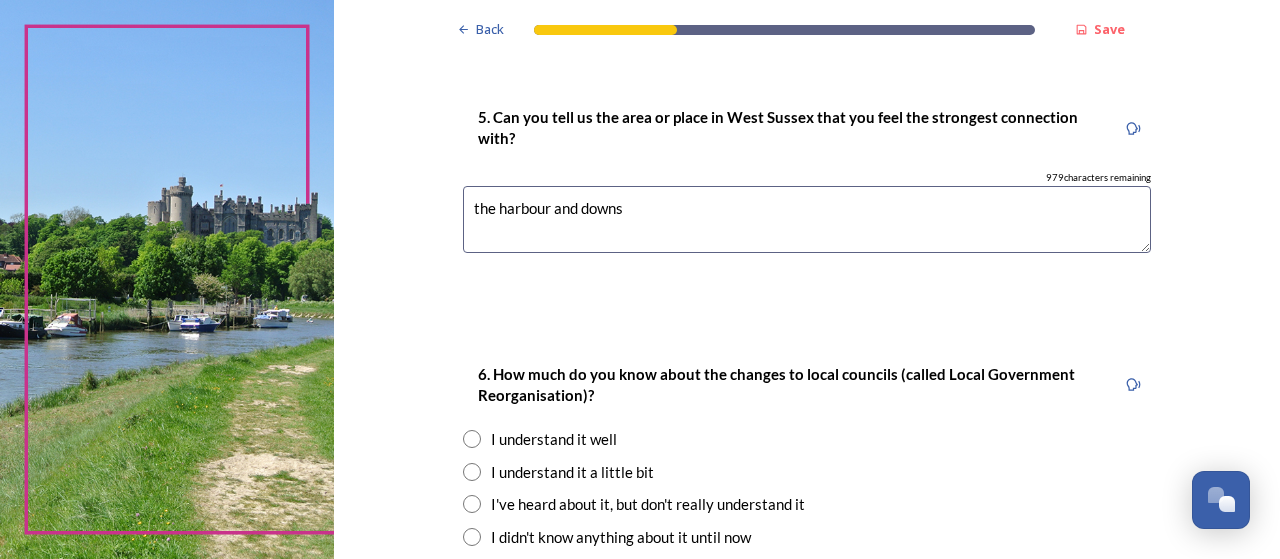 scroll, scrollTop: 2039, scrollLeft: 0, axis: vertical 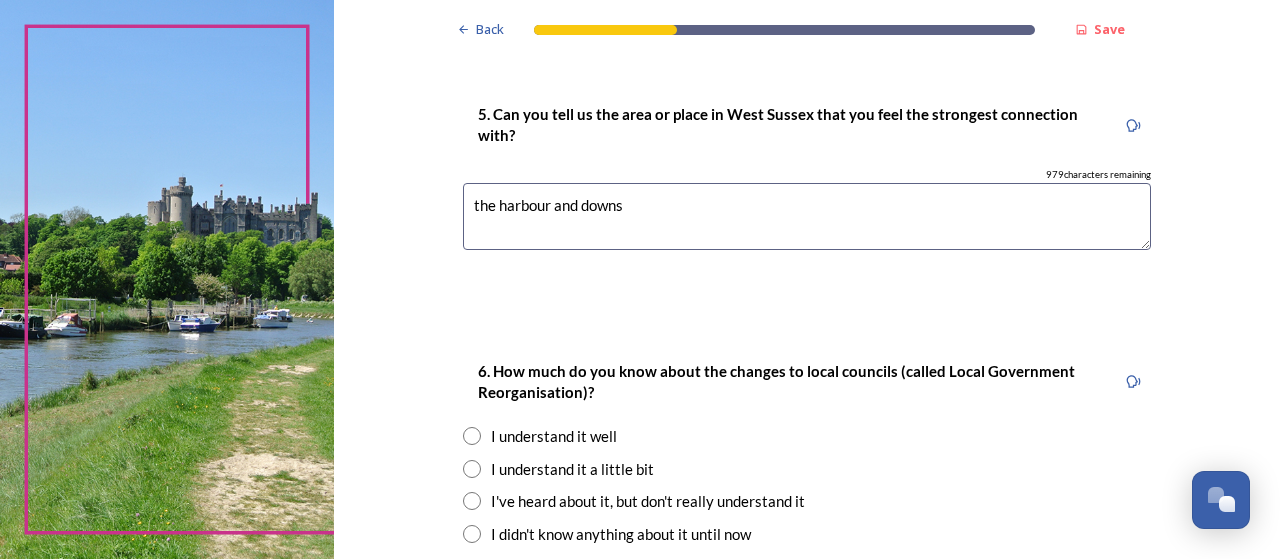 type on "the harbour and downs" 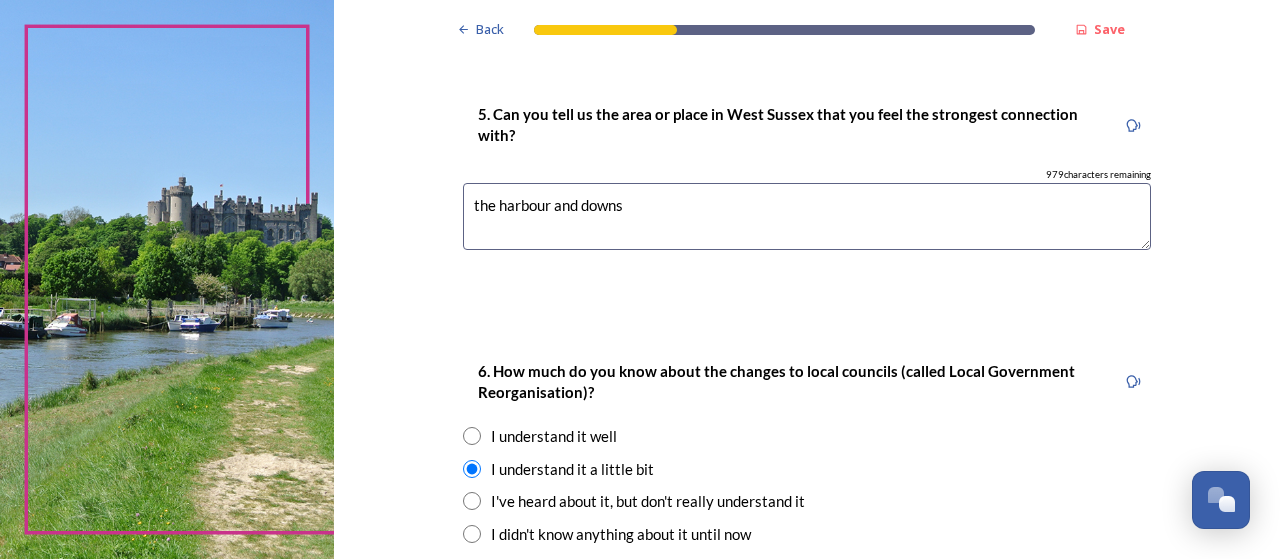 scroll, scrollTop: 2258, scrollLeft: 0, axis: vertical 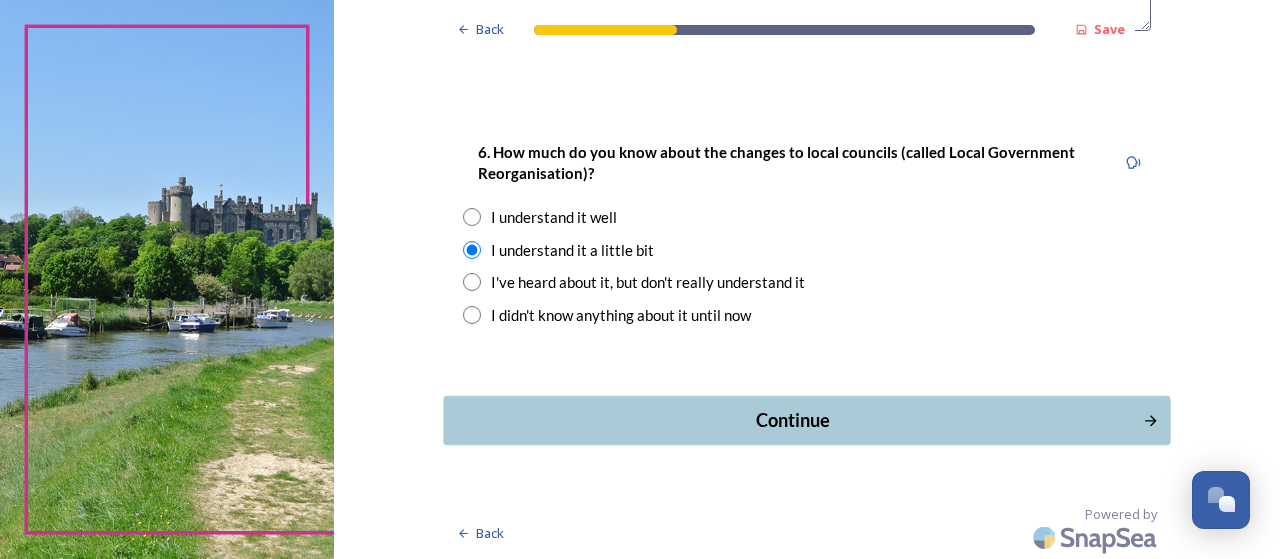 click on "Continue" at bounding box center (793, 420) 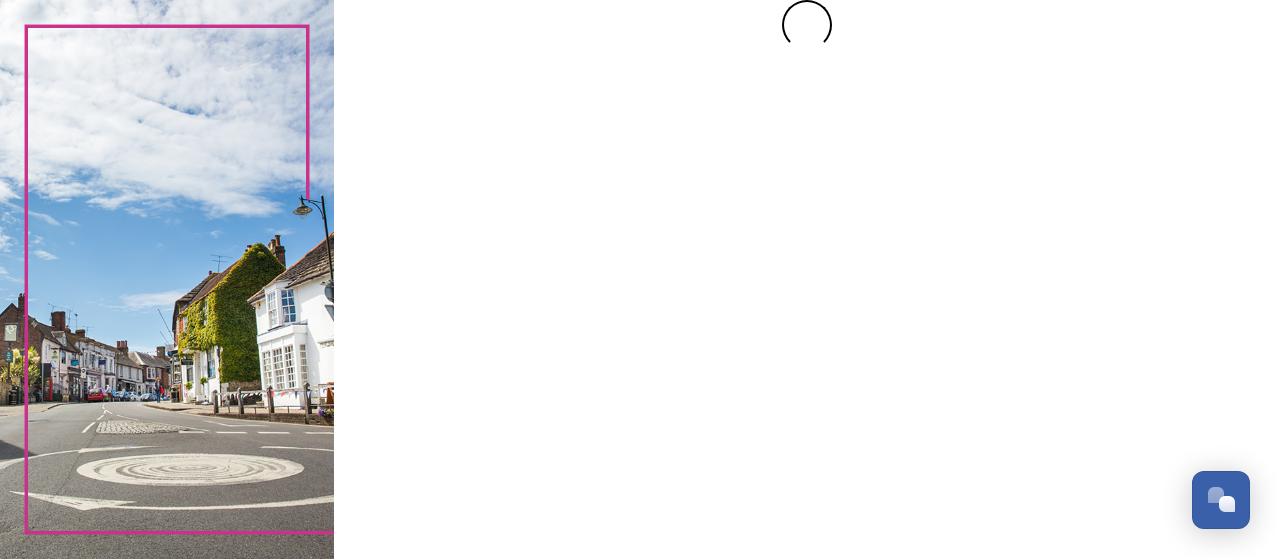 scroll, scrollTop: 0, scrollLeft: 0, axis: both 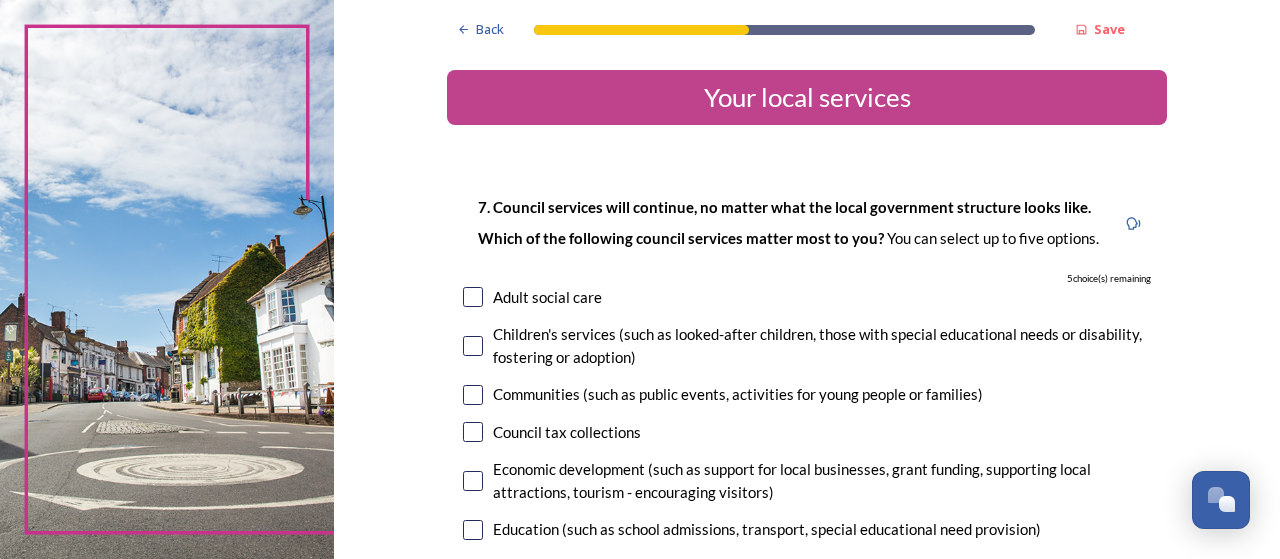 drag, startPoint x: 471, startPoint y: 294, endPoint x: 474, endPoint y: 311, distance: 17.262676 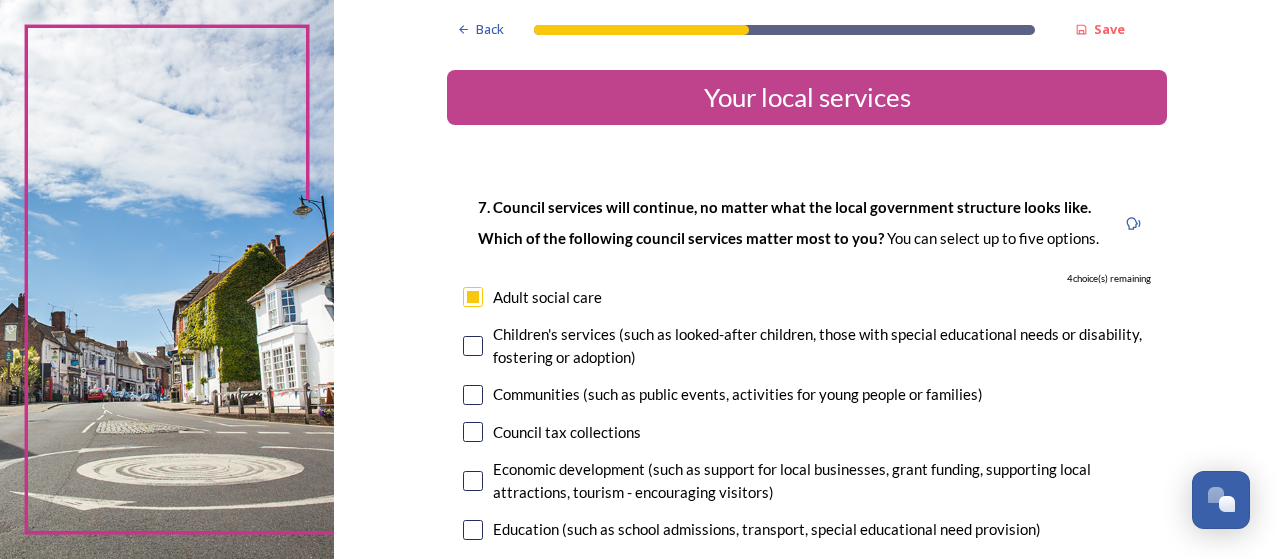 click at bounding box center [473, 346] 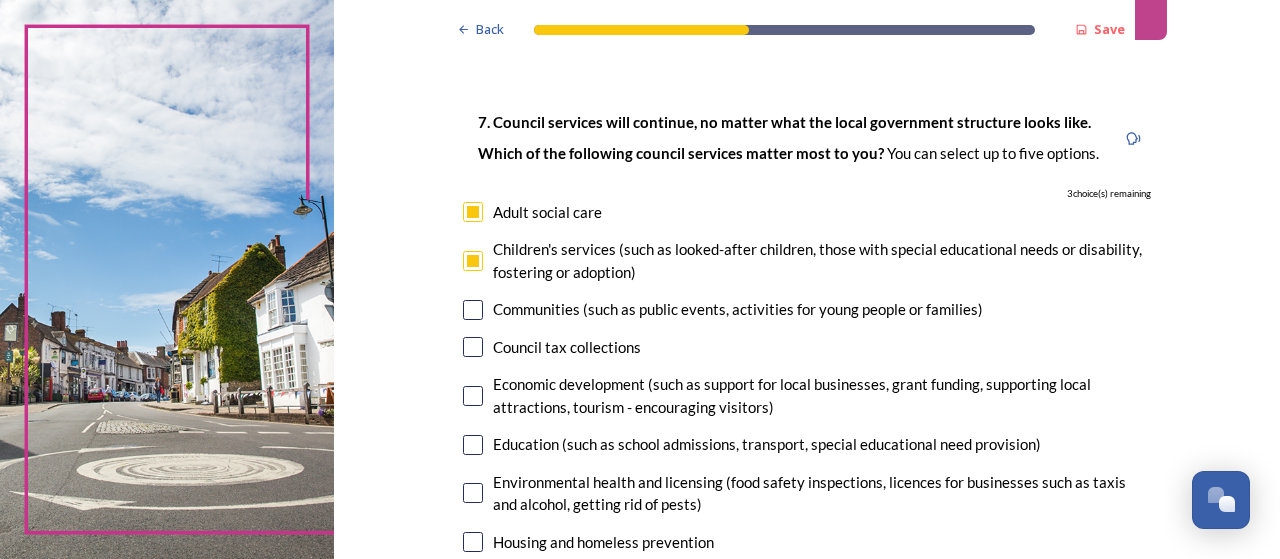 scroll, scrollTop: 101, scrollLeft: 0, axis: vertical 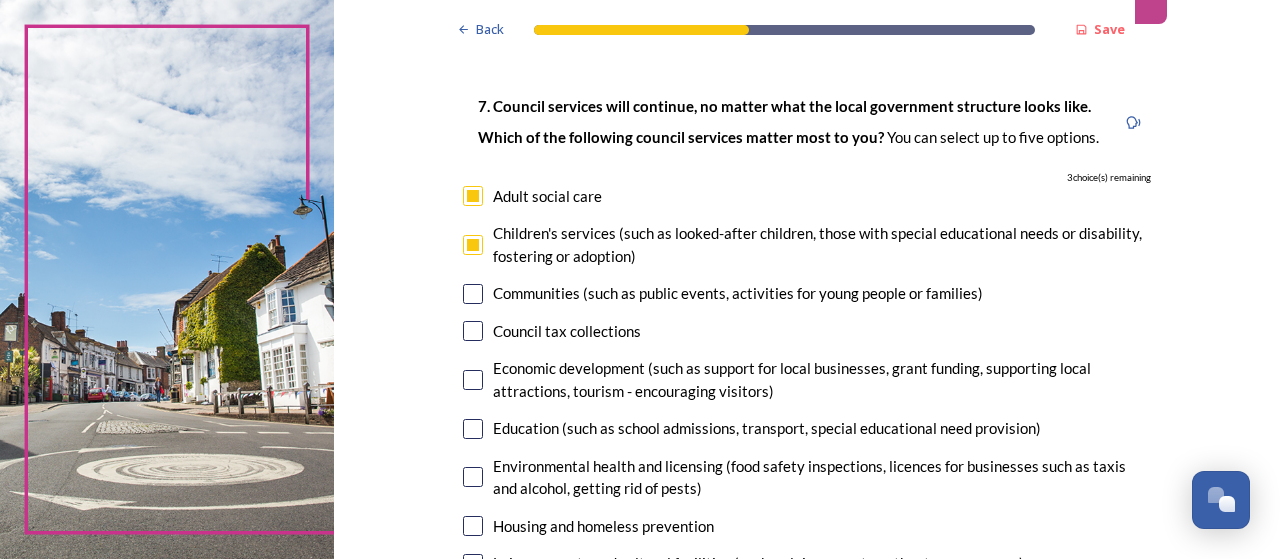 click at bounding box center [473, 294] 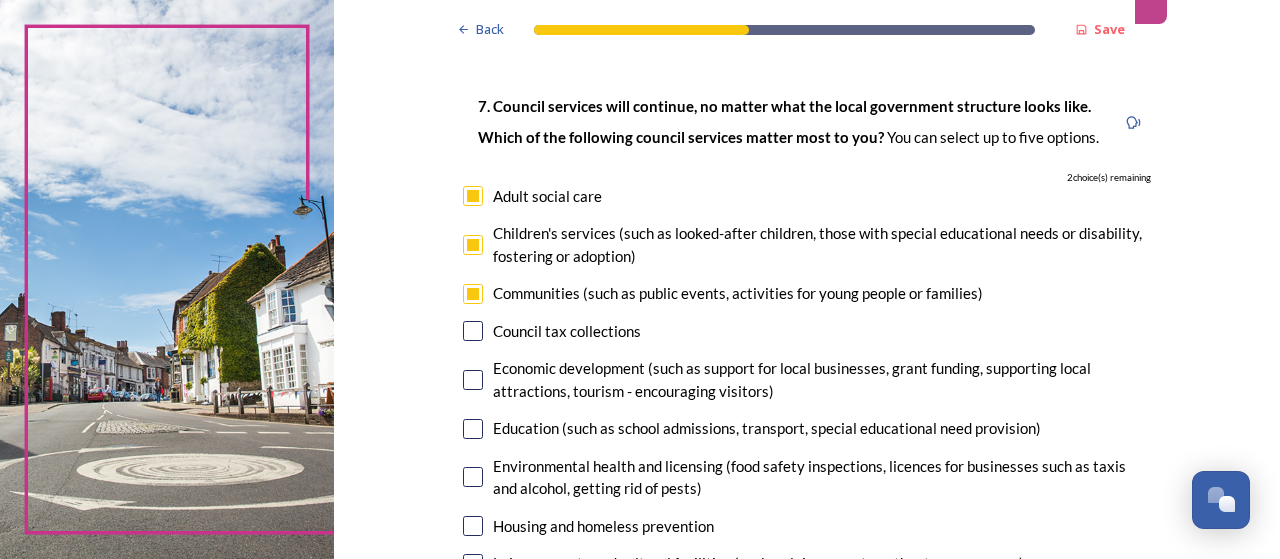 click at bounding box center [473, 380] 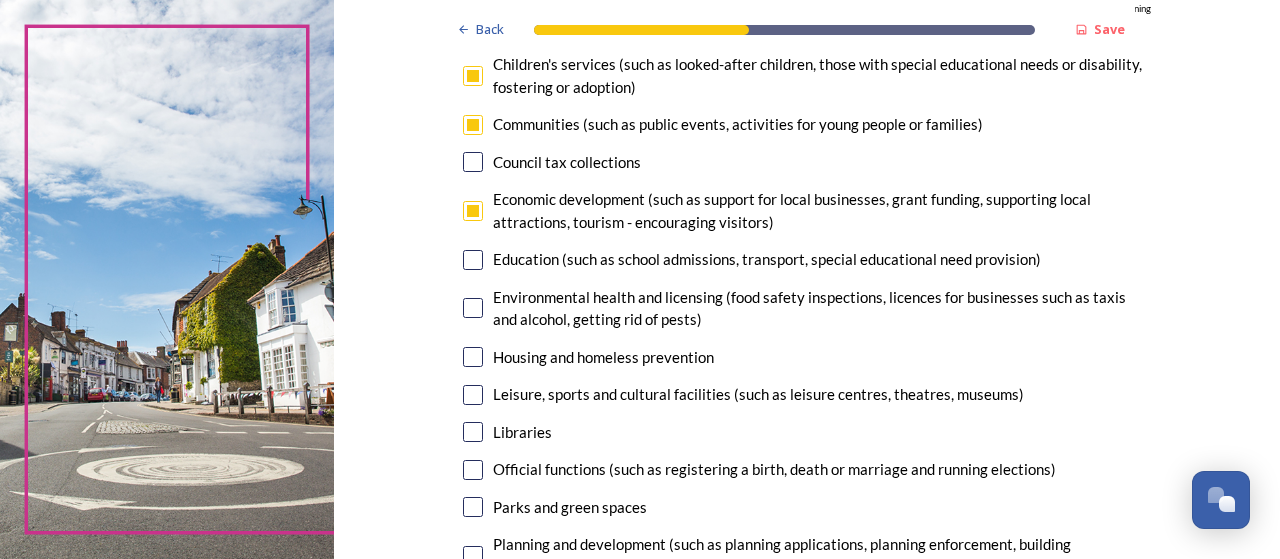 scroll, scrollTop: 300, scrollLeft: 0, axis: vertical 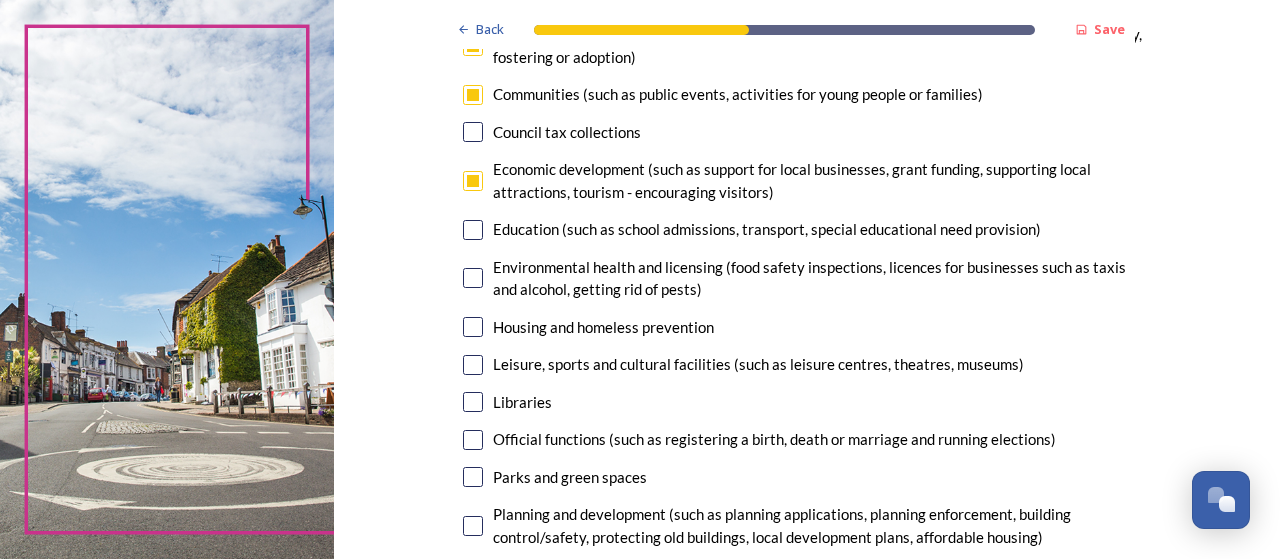 click at bounding box center [473, 327] 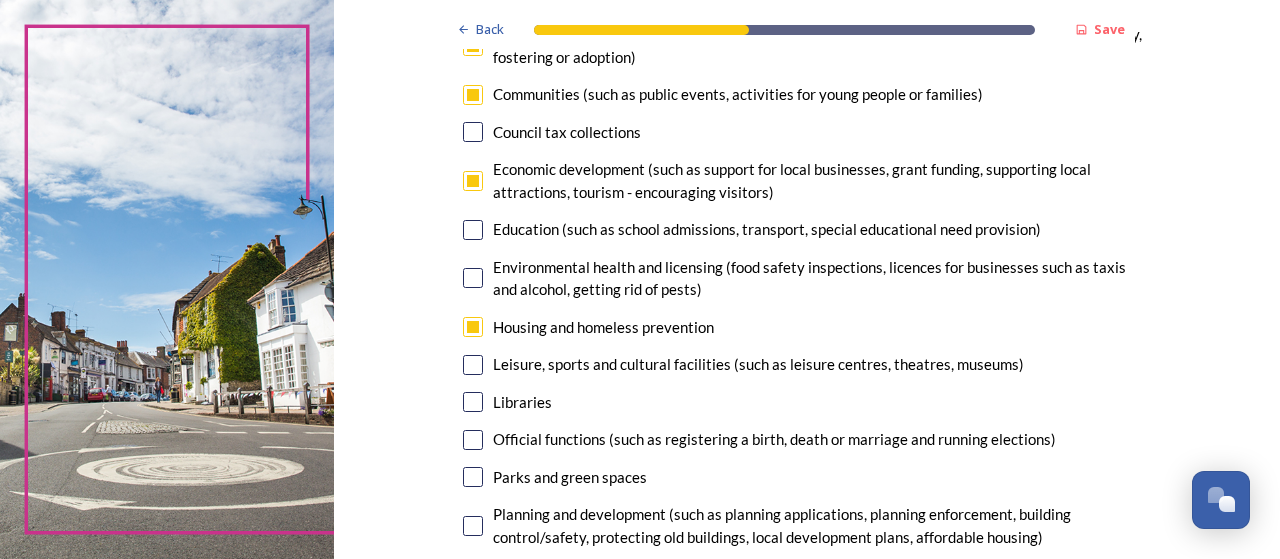 click at bounding box center (473, 365) 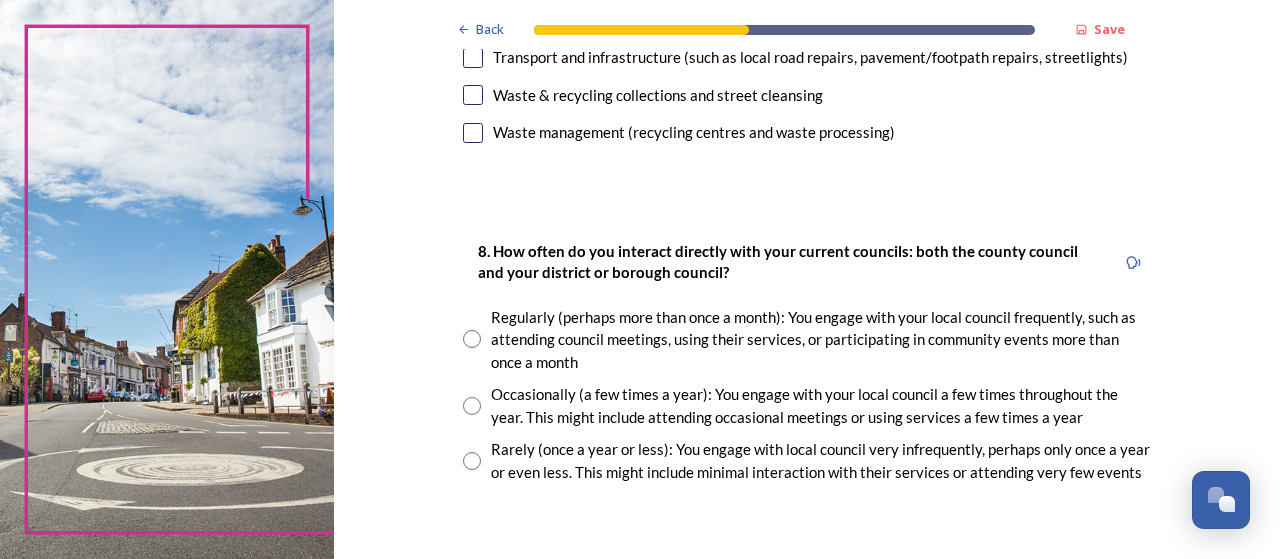scroll, scrollTop: 958, scrollLeft: 0, axis: vertical 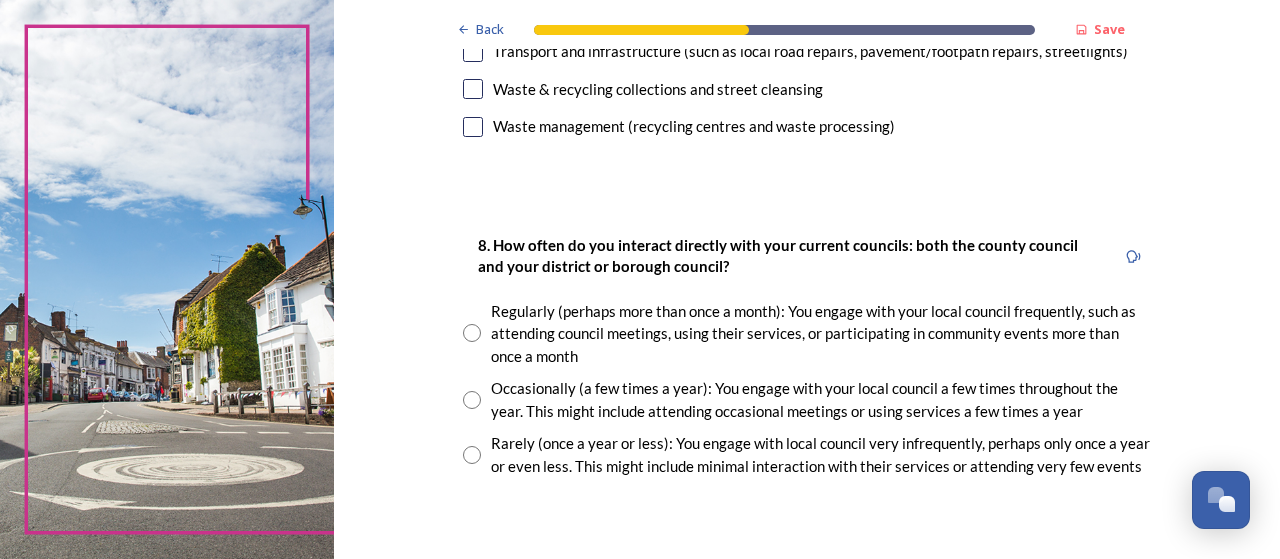 click at bounding box center [472, 400] 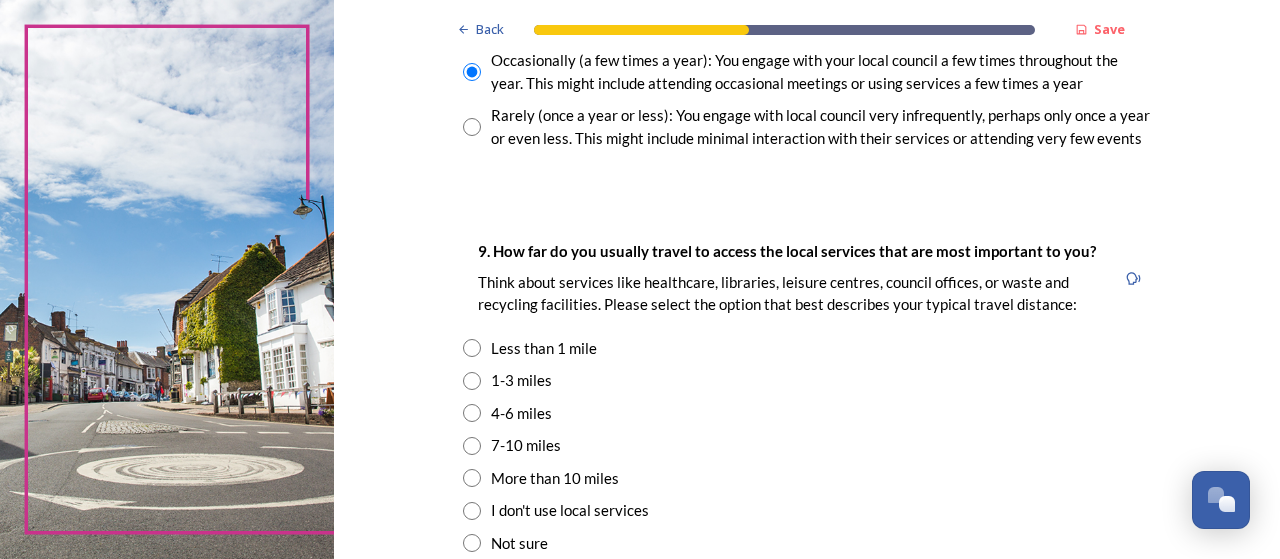 scroll, scrollTop: 1350, scrollLeft: 0, axis: vertical 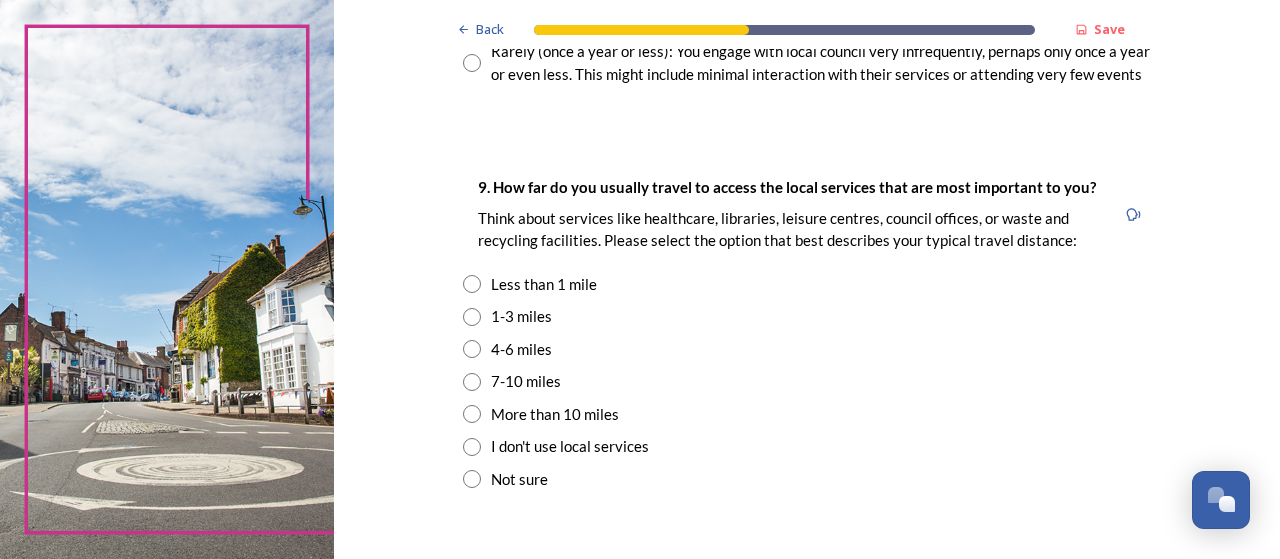 click at bounding box center [472, 349] 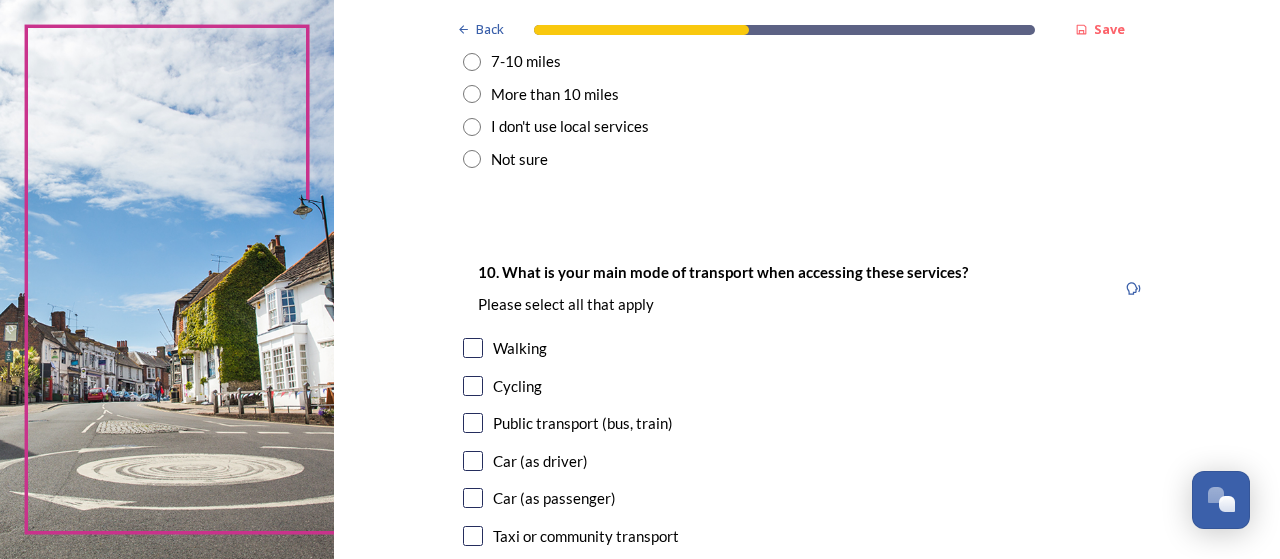 scroll, scrollTop: 1674, scrollLeft: 0, axis: vertical 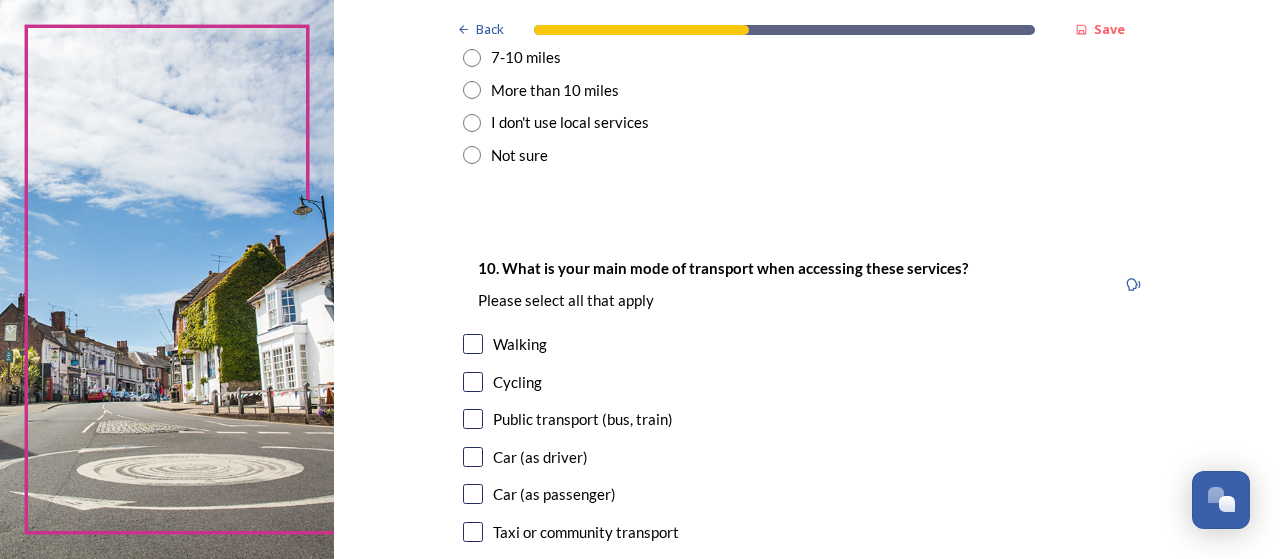 click at bounding box center [473, 457] 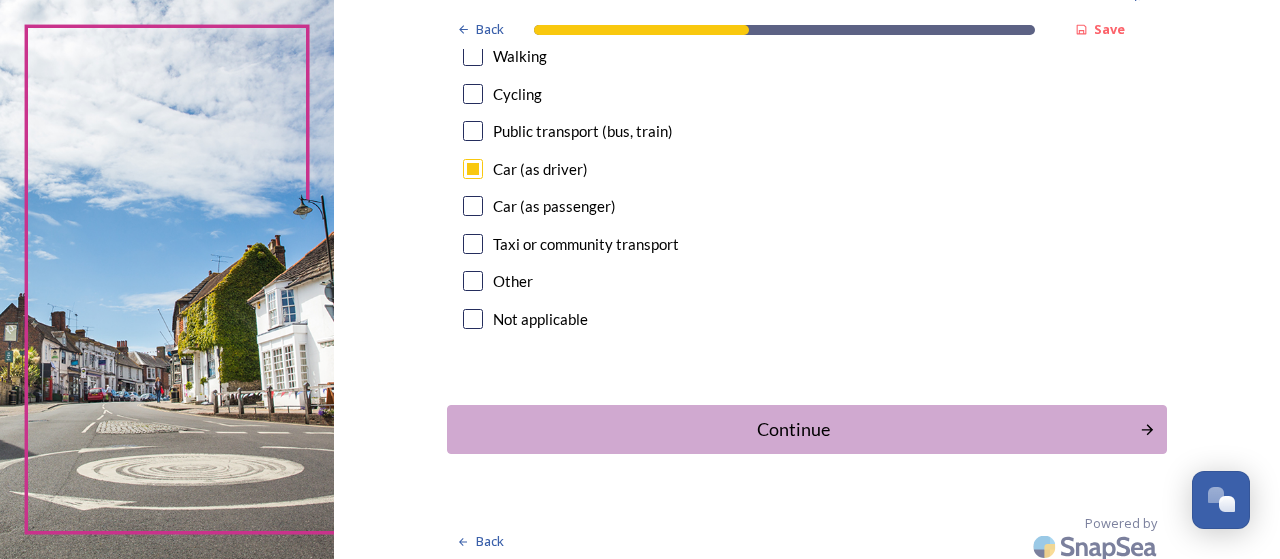 scroll, scrollTop: 1972, scrollLeft: 0, axis: vertical 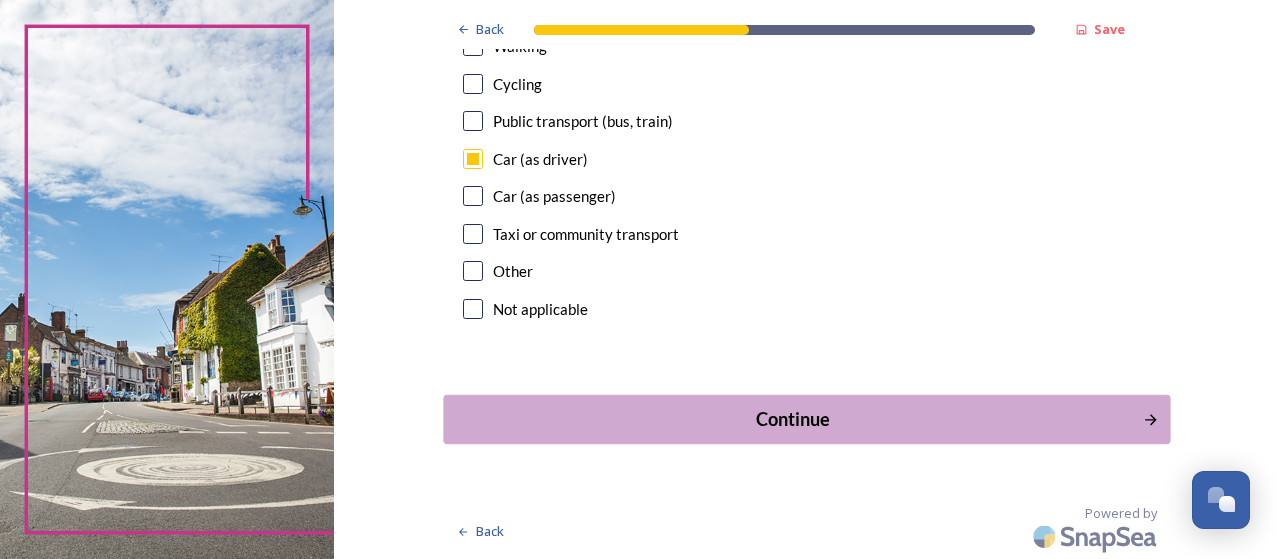 click on "Continue" at bounding box center [793, 419] 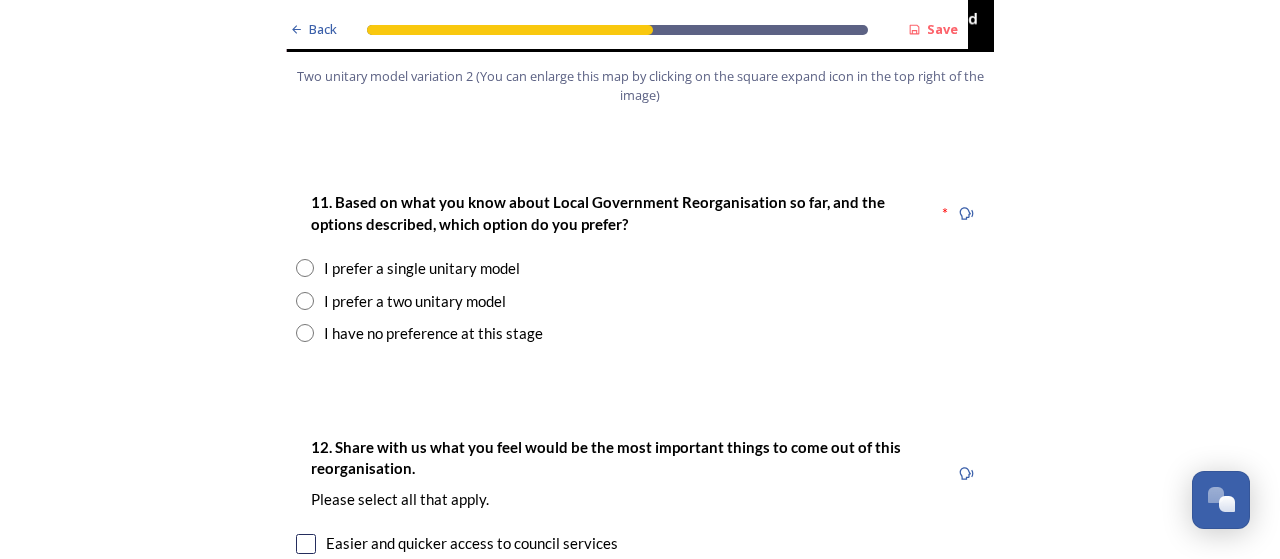 scroll, scrollTop: 2564, scrollLeft: 0, axis: vertical 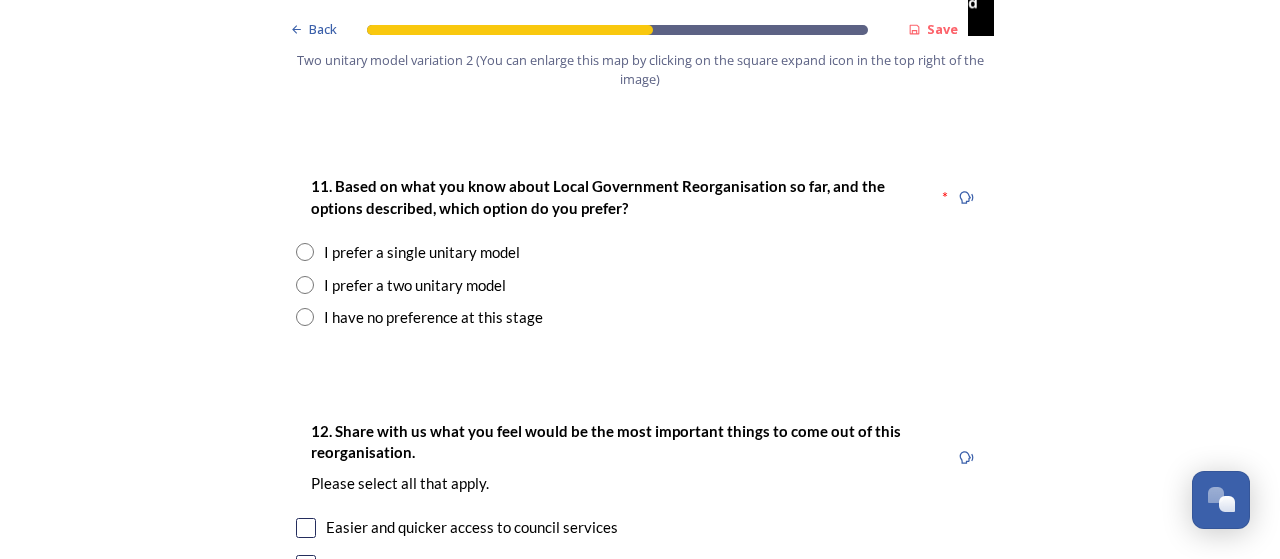 click at bounding box center (305, 285) 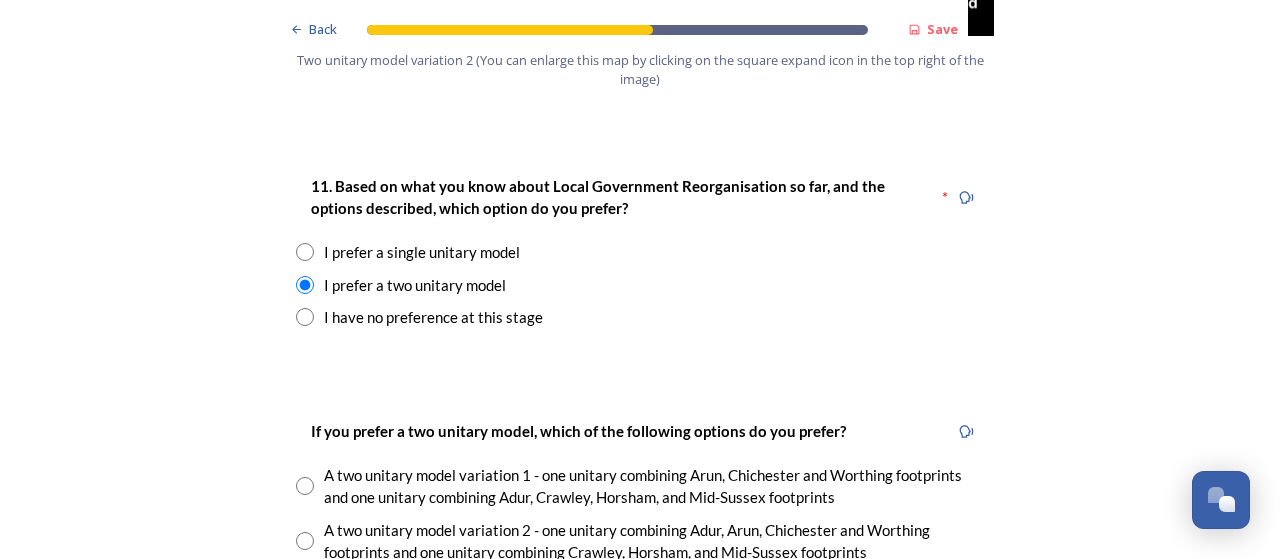 click at bounding box center (305, 486) 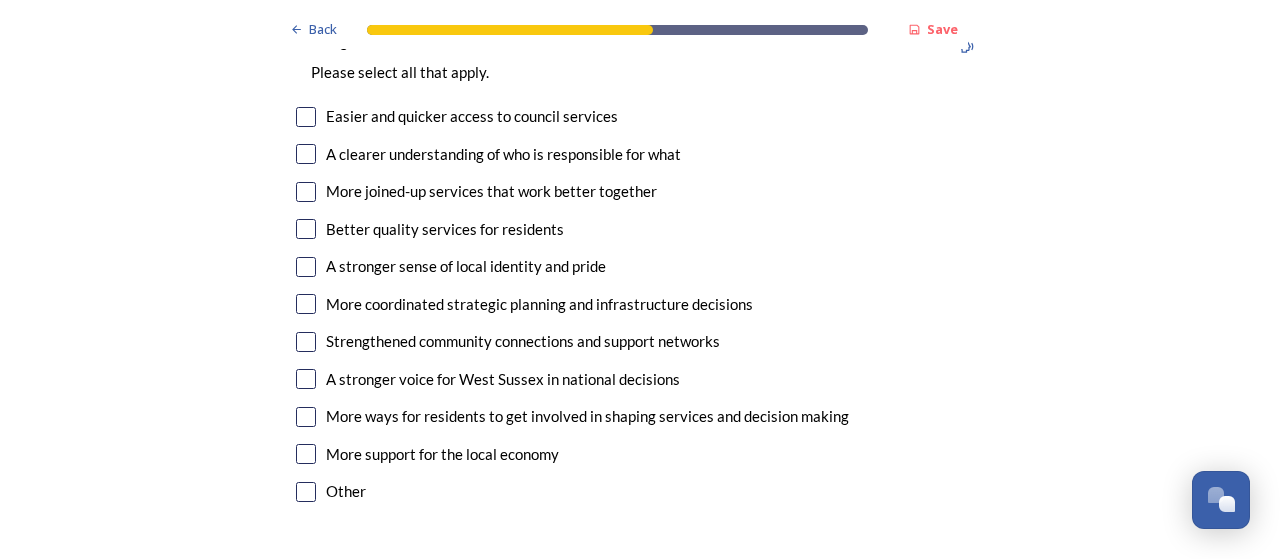 scroll, scrollTop: 3682, scrollLeft: 0, axis: vertical 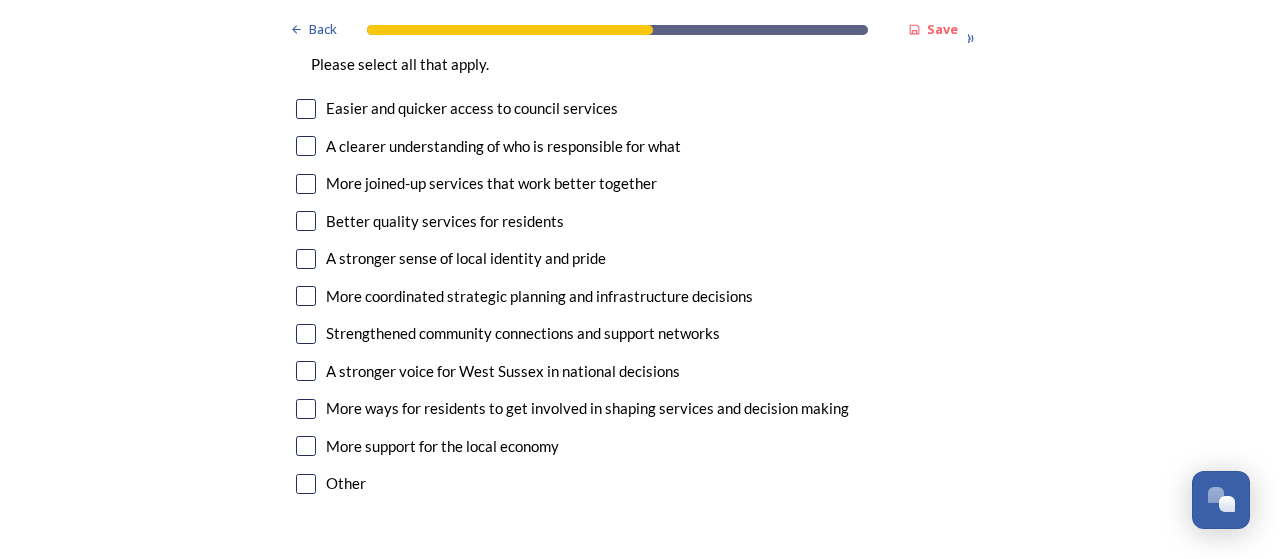click at bounding box center (306, 334) 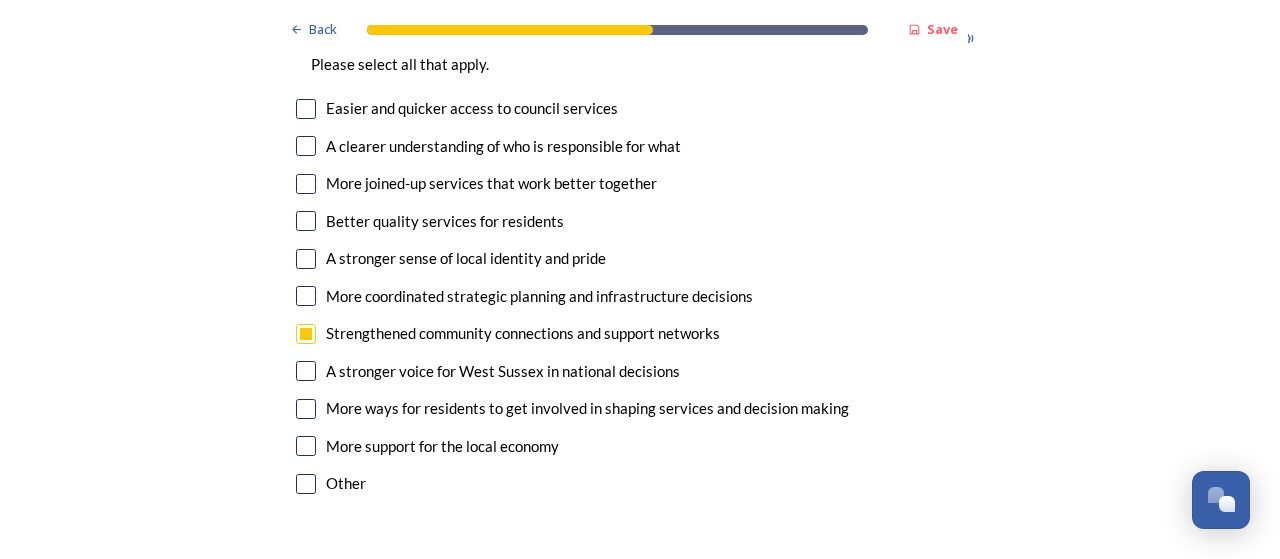 click at bounding box center [306, 221] 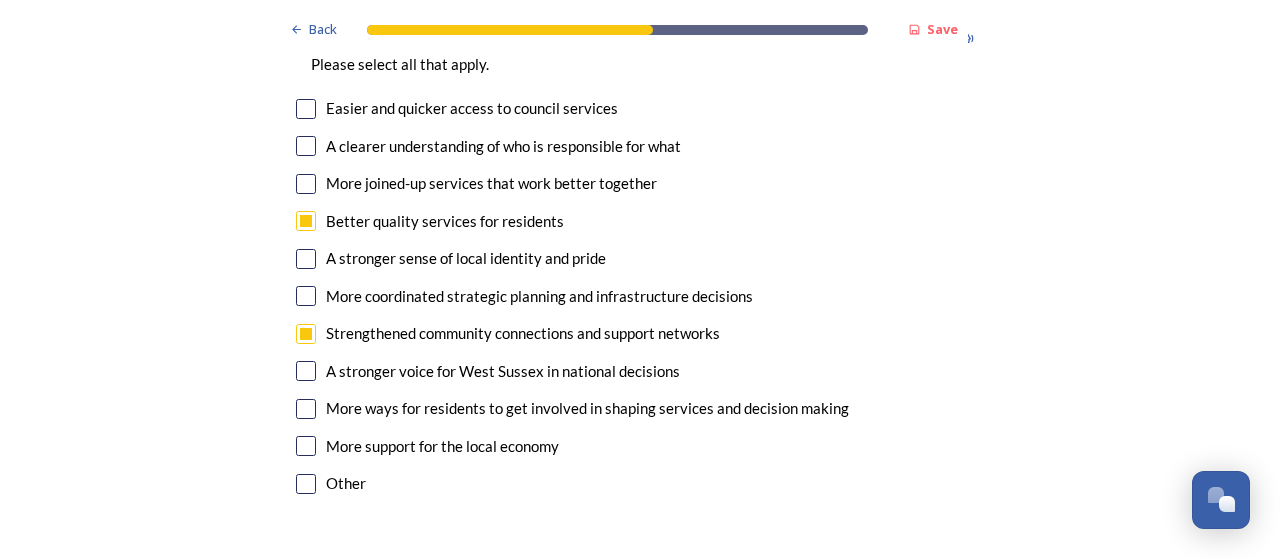 click at bounding box center (306, 259) 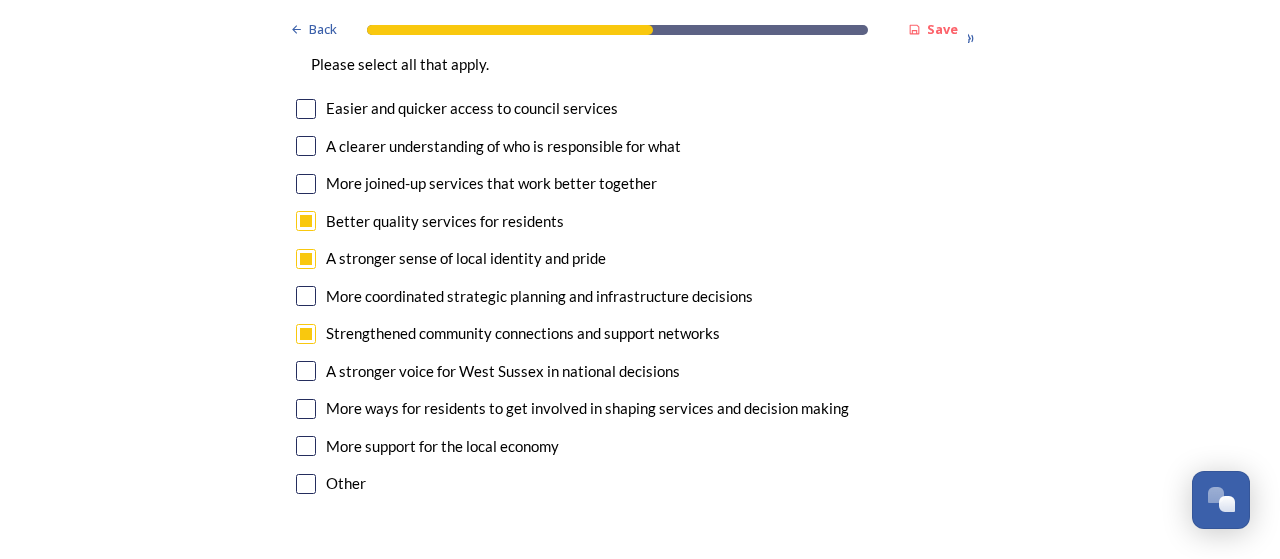 click at bounding box center (306, 146) 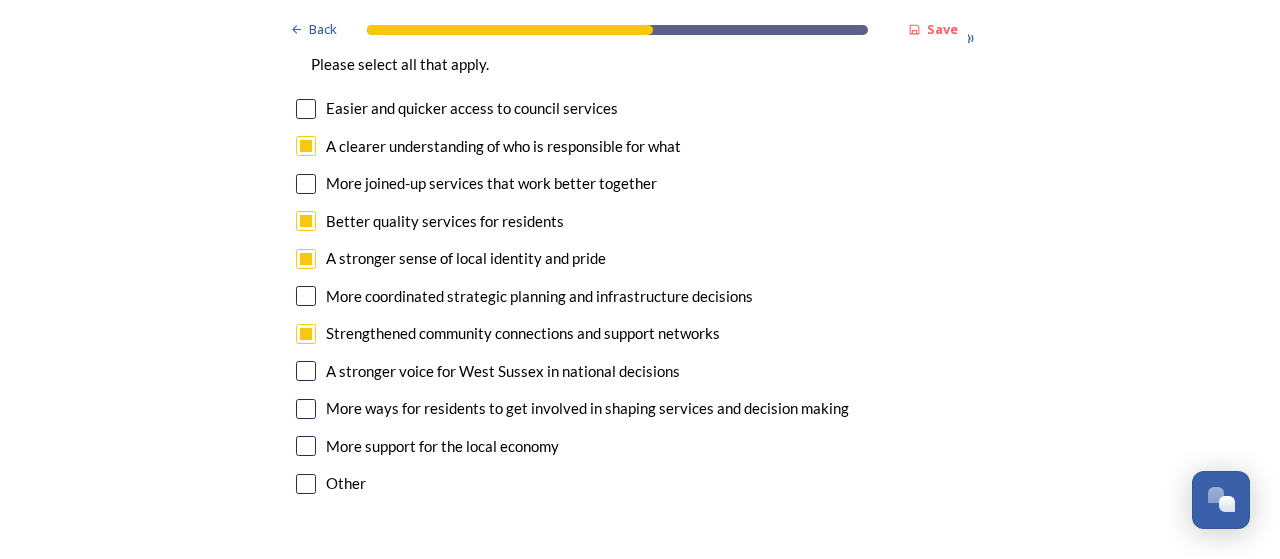 click at bounding box center (306, 184) 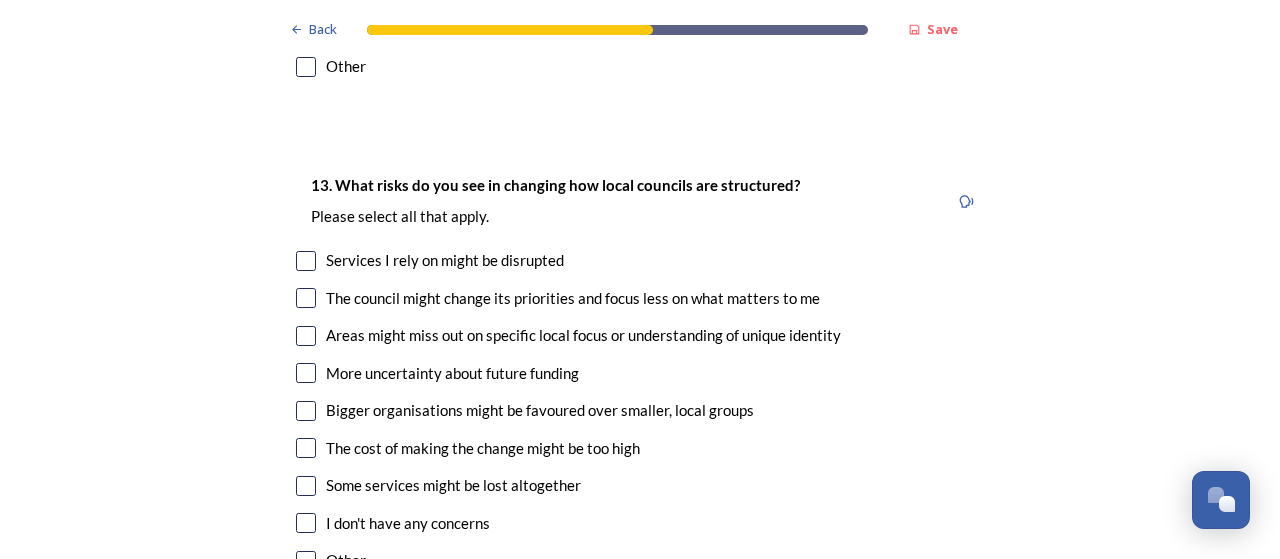 scroll, scrollTop: 4116, scrollLeft: 0, axis: vertical 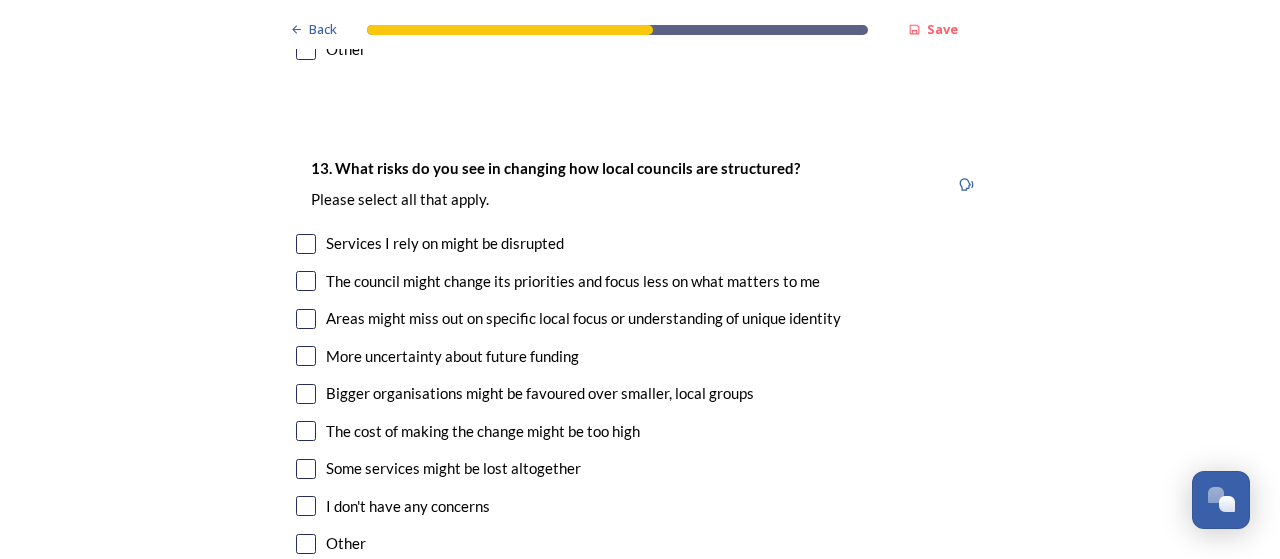 click at bounding box center [306, 244] 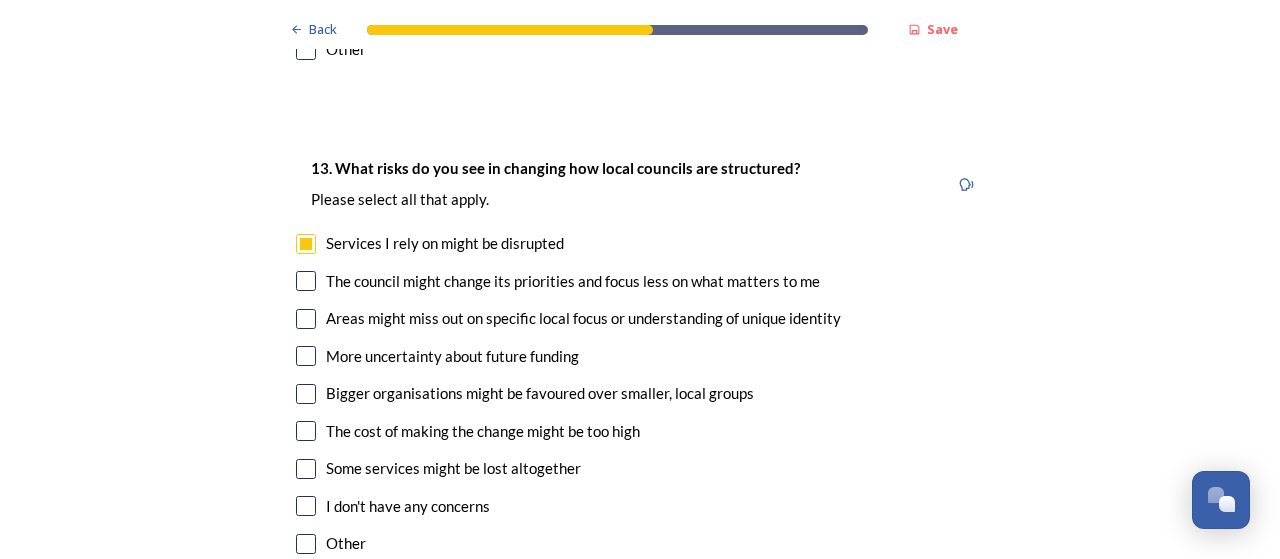 click at bounding box center [306, 281] 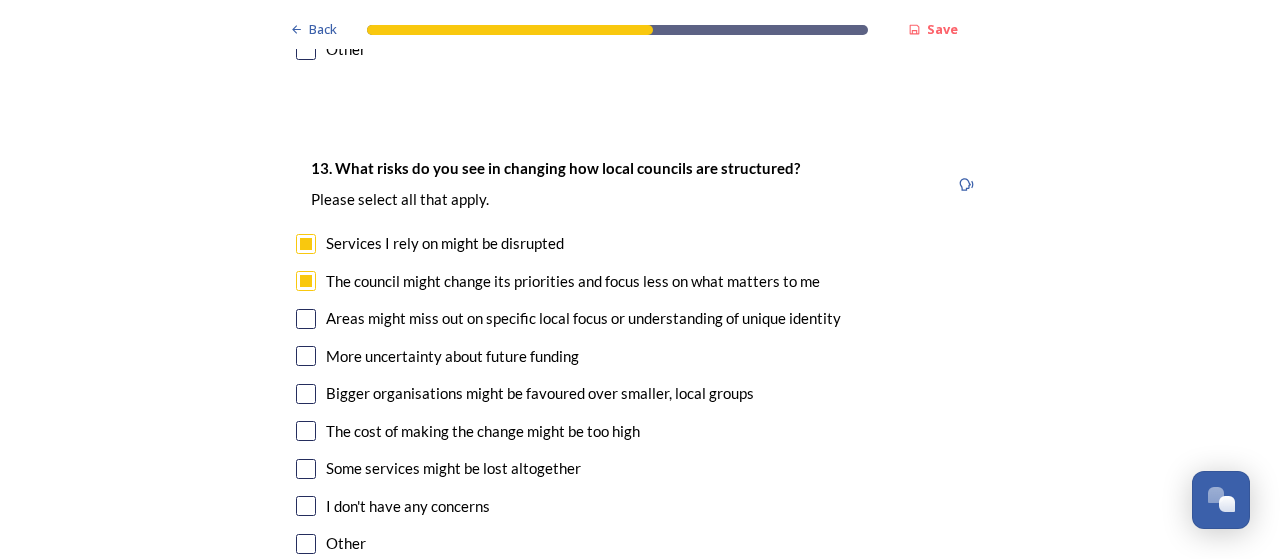 click at bounding box center (306, 319) 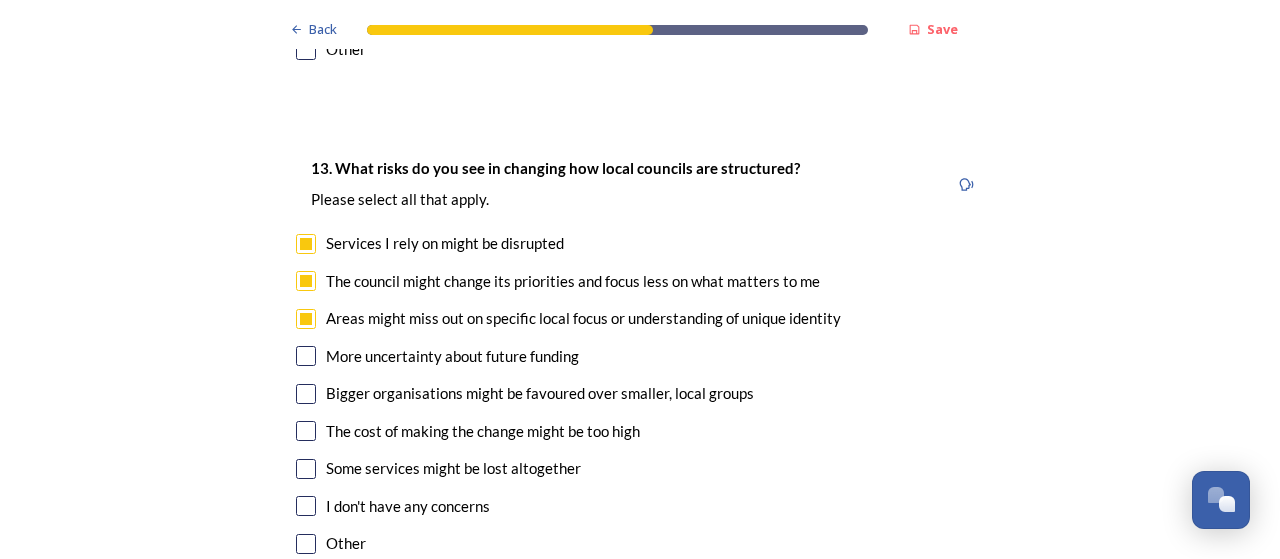 click at bounding box center [306, 394] 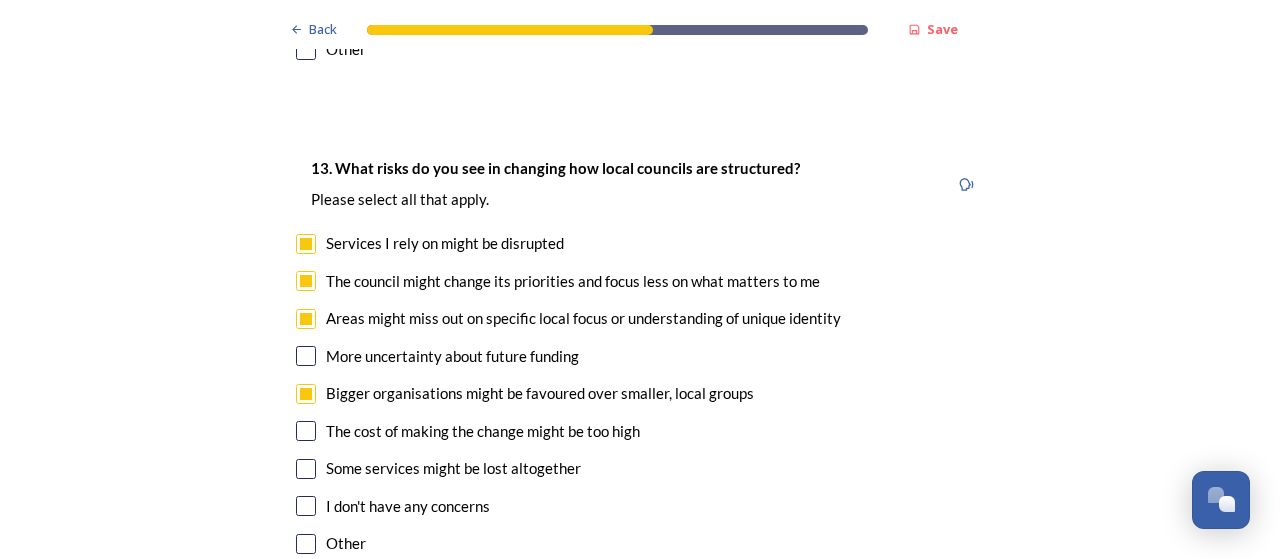 click at bounding box center (306, 431) 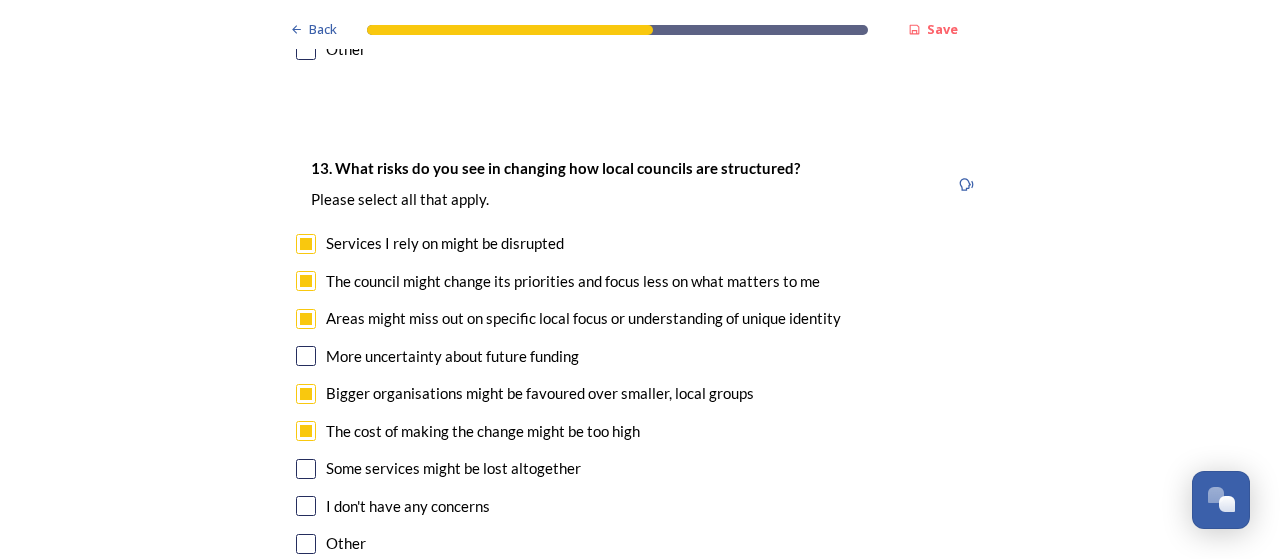click at bounding box center (306, 469) 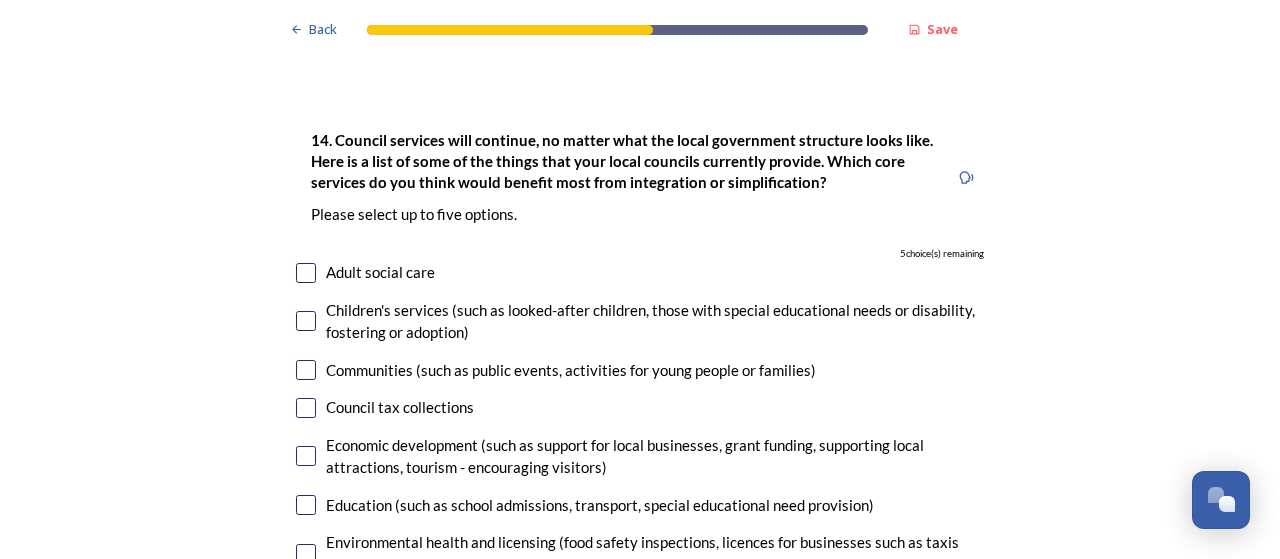 scroll, scrollTop: 4621, scrollLeft: 0, axis: vertical 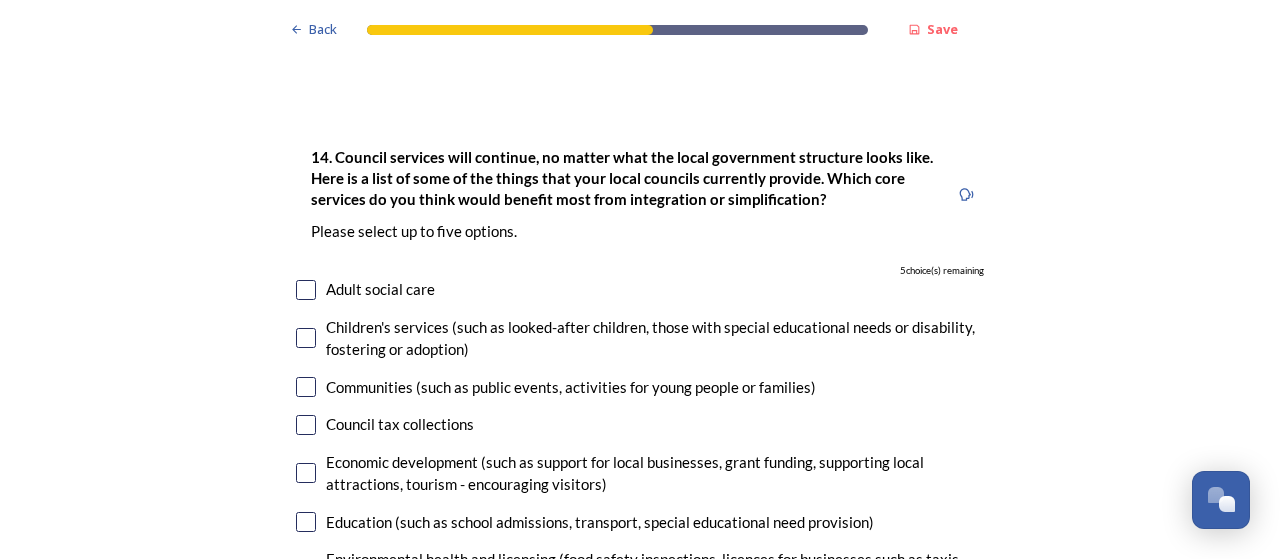 drag, startPoint x: 301, startPoint y: 285, endPoint x: 295, endPoint y: 311, distance: 26.683329 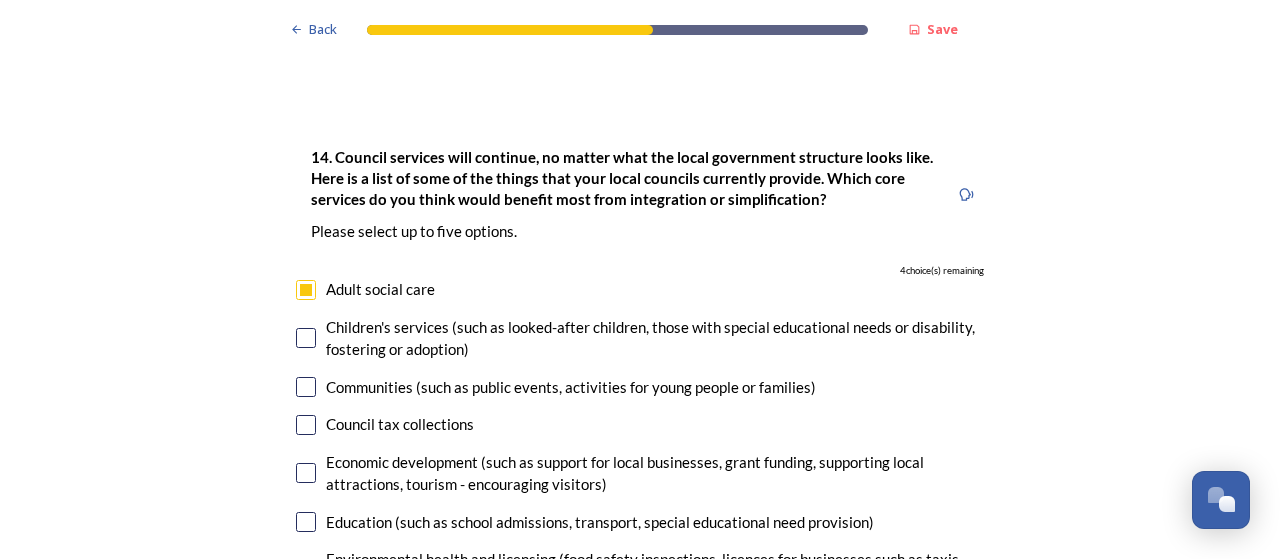 click at bounding box center (306, 338) 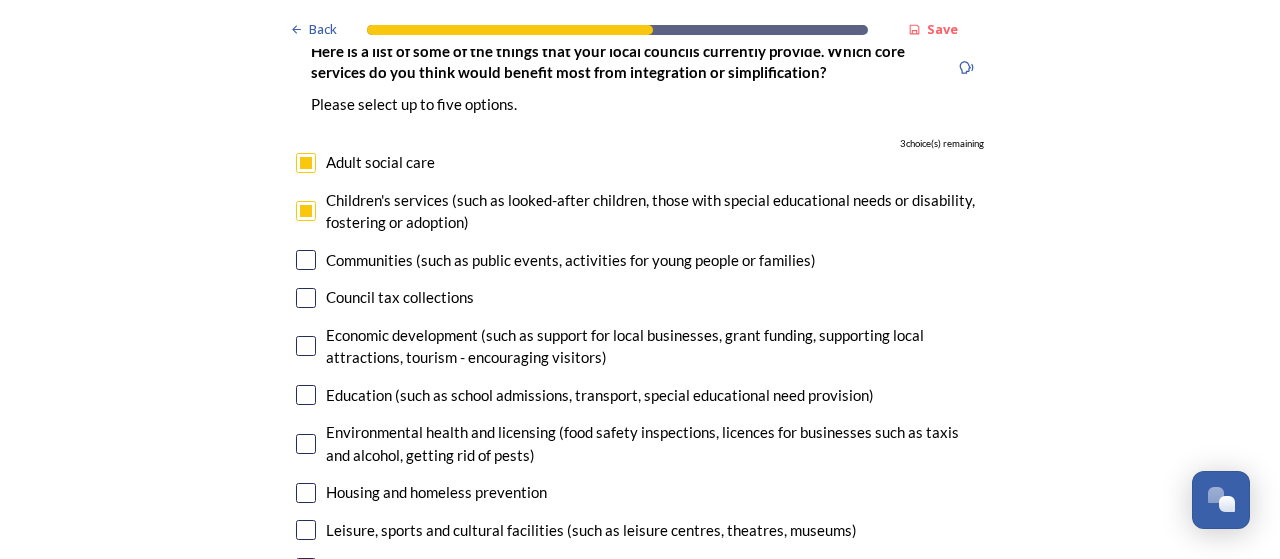 scroll, scrollTop: 4757, scrollLeft: 0, axis: vertical 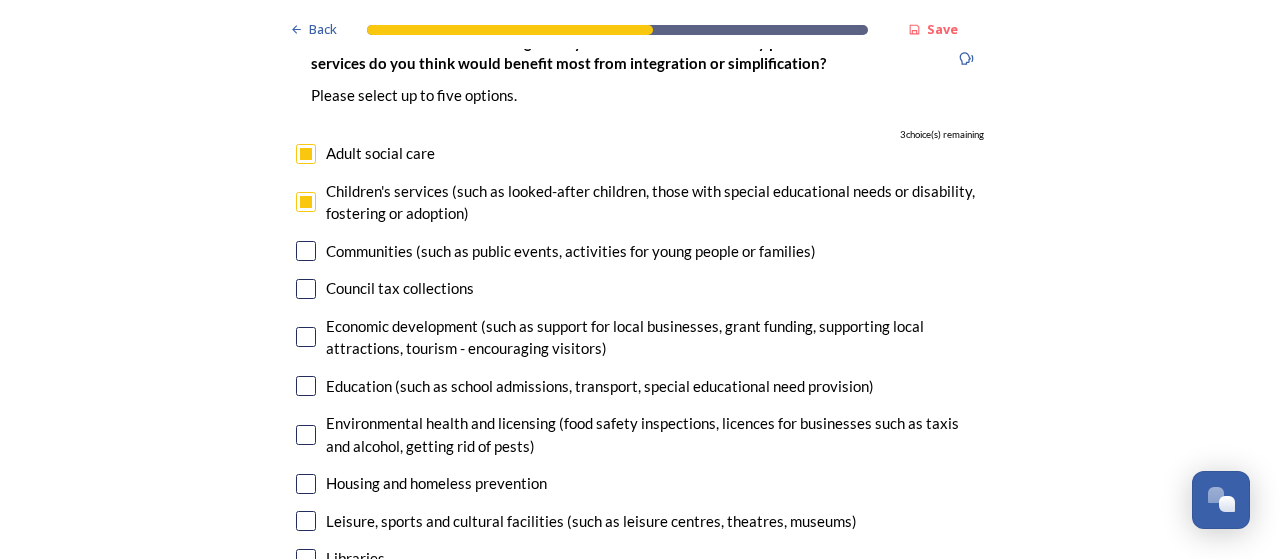 click at bounding box center (306, 337) 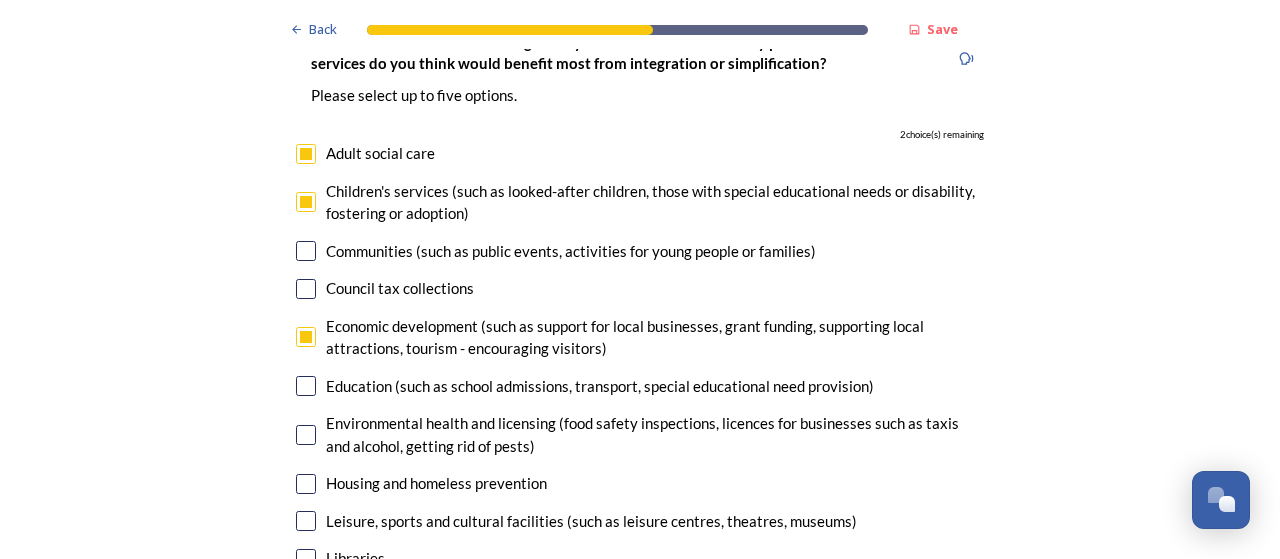 click at bounding box center (306, 484) 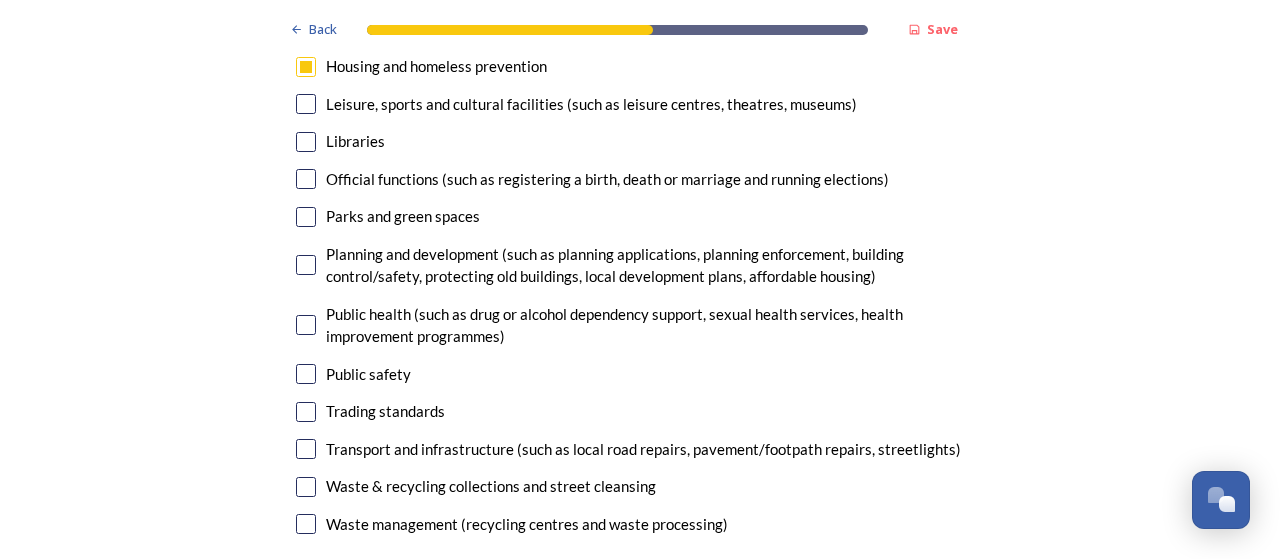 scroll, scrollTop: 5288, scrollLeft: 0, axis: vertical 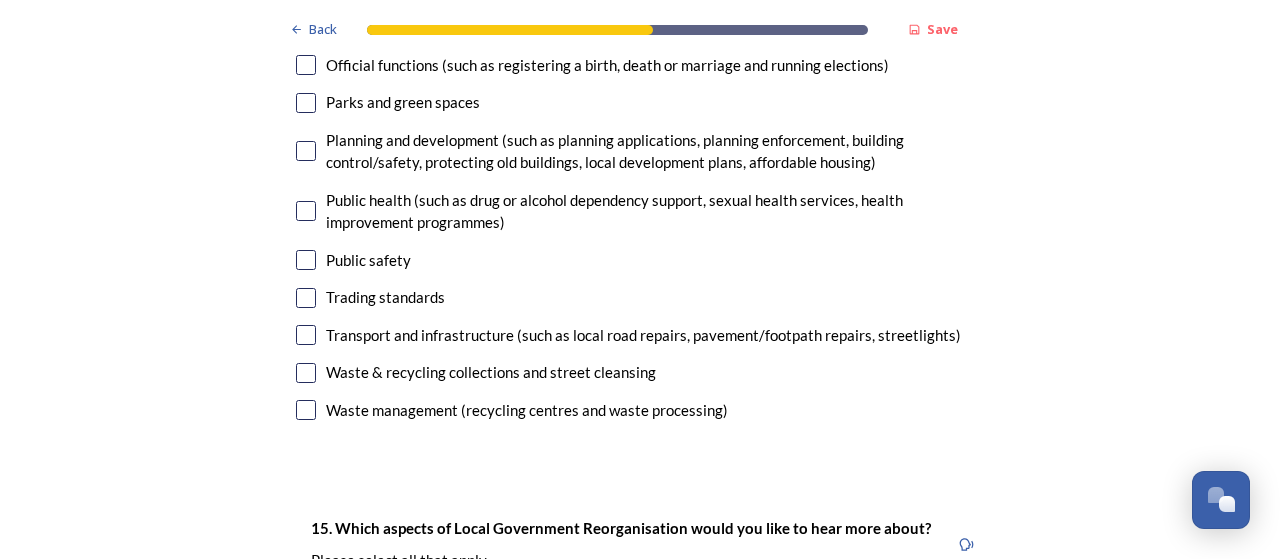 click at bounding box center [306, 373] 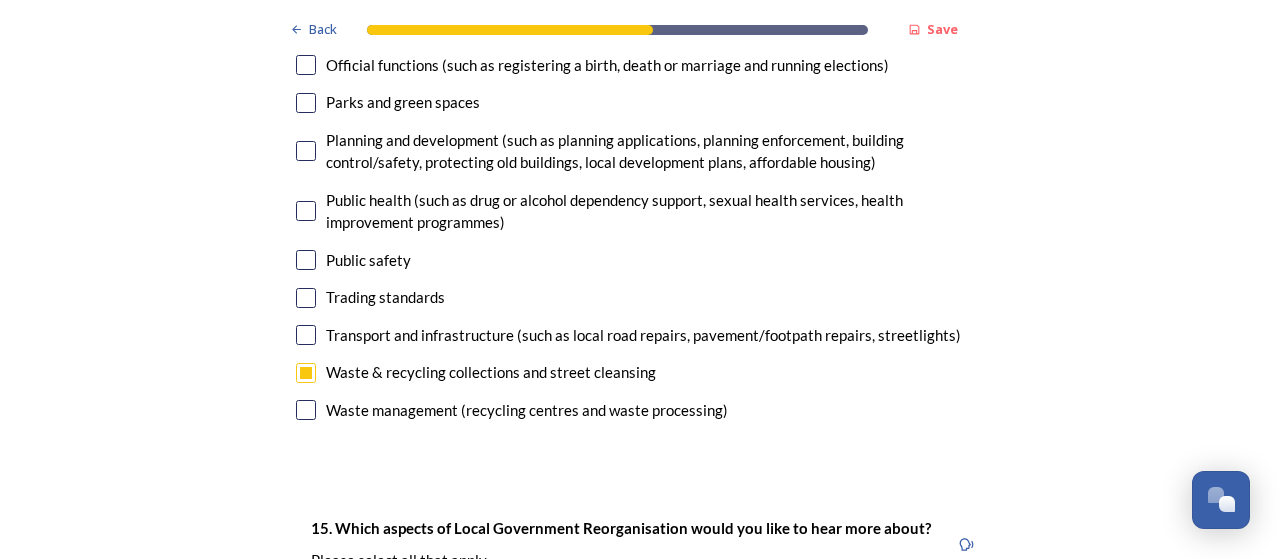 drag, startPoint x: 289, startPoint y: 413, endPoint x: 300, endPoint y: 416, distance: 11.401754 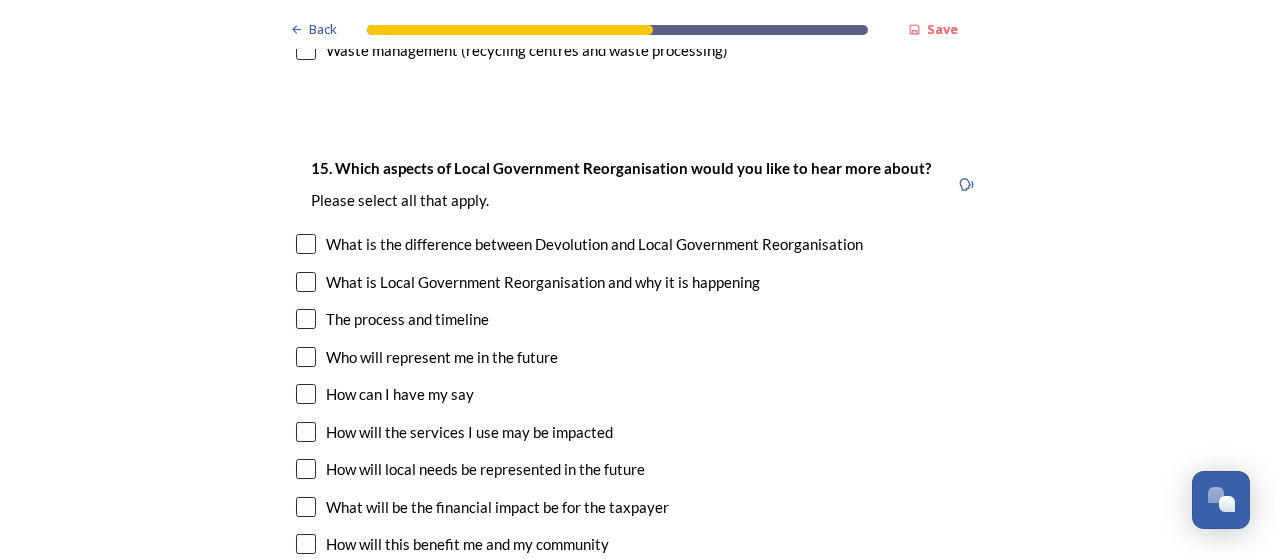 scroll, scrollTop: 5666, scrollLeft: 0, axis: vertical 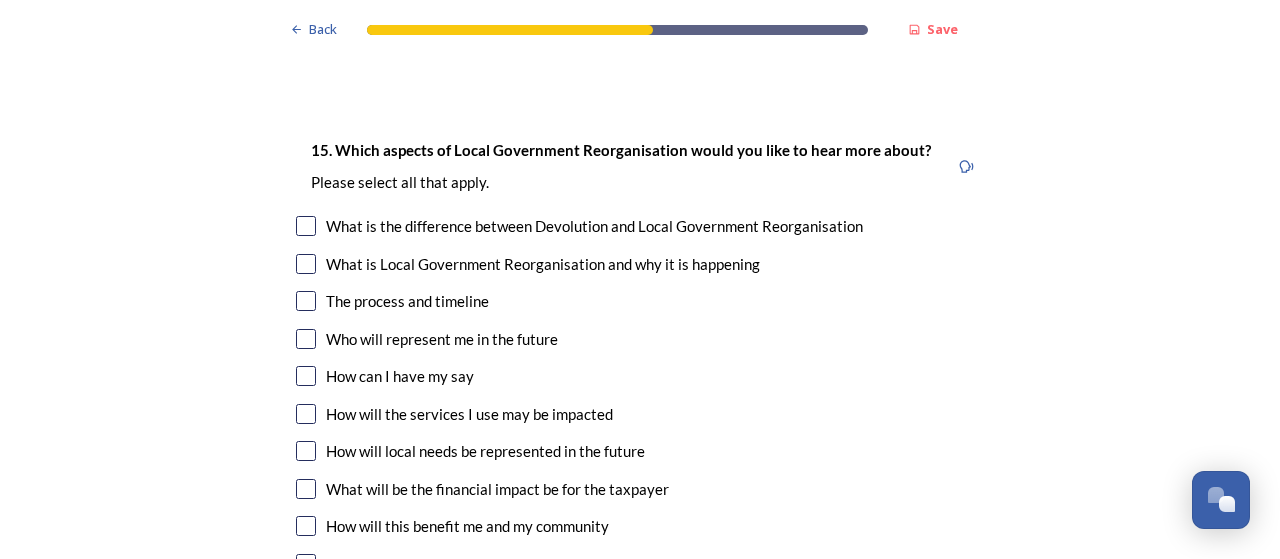 click at bounding box center (306, 264) 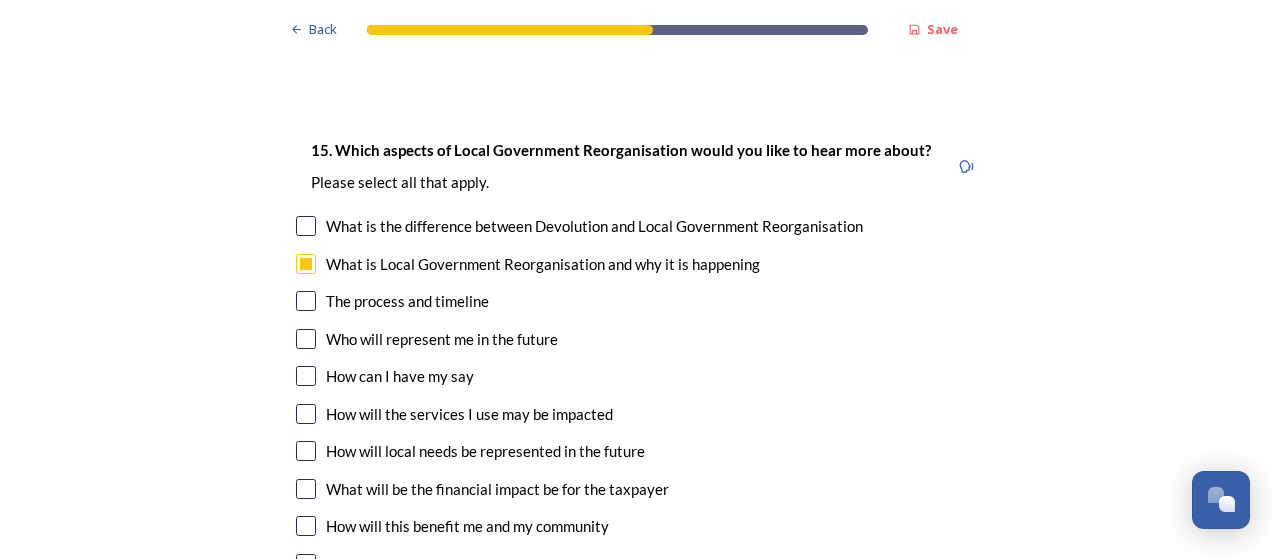 click at bounding box center (306, 339) 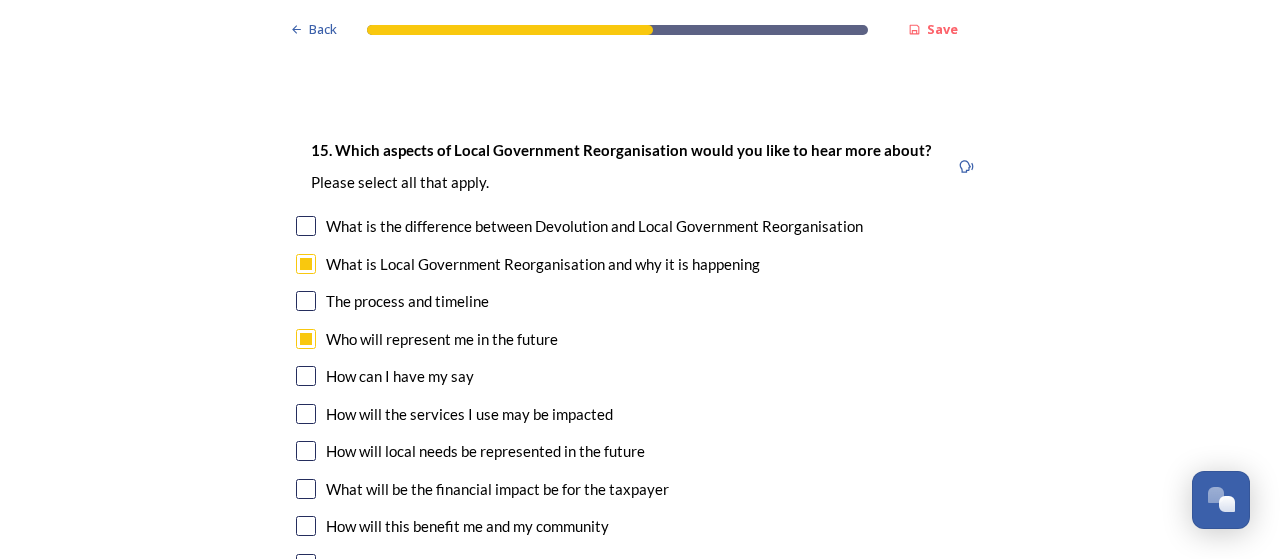 click at bounding box center [306, 376] 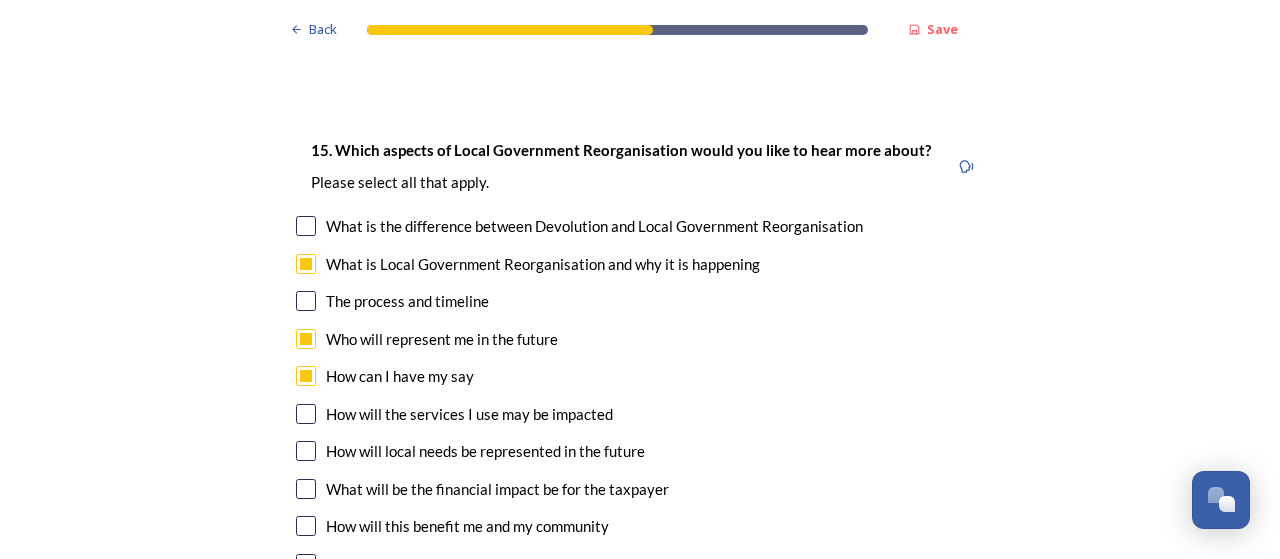 click at bounding box center [306, 451] 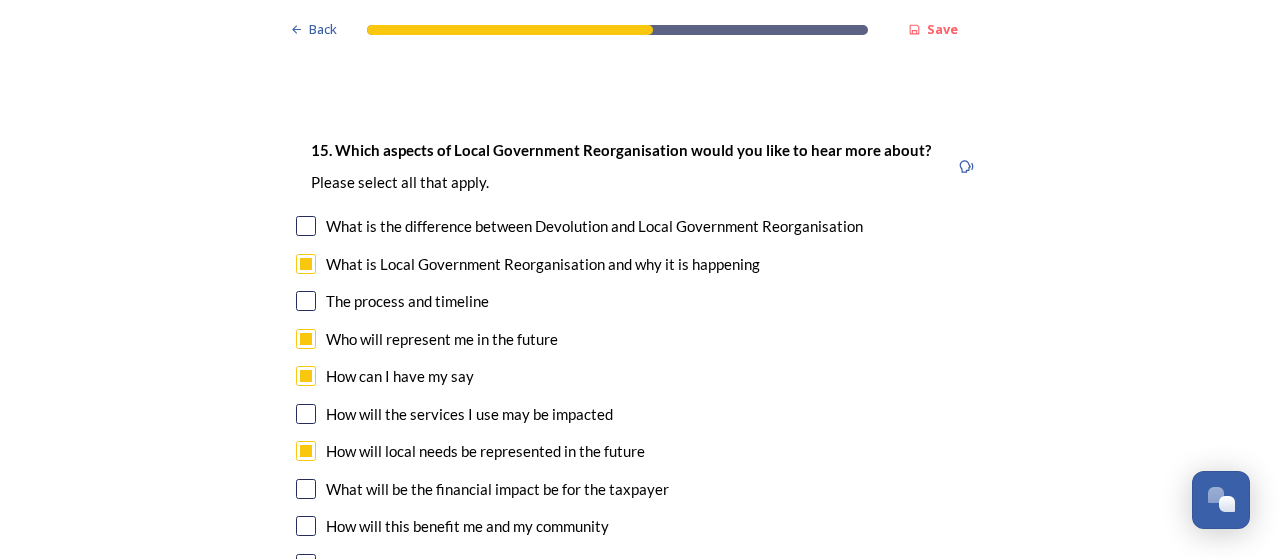 click at bounding box center (306, 489) 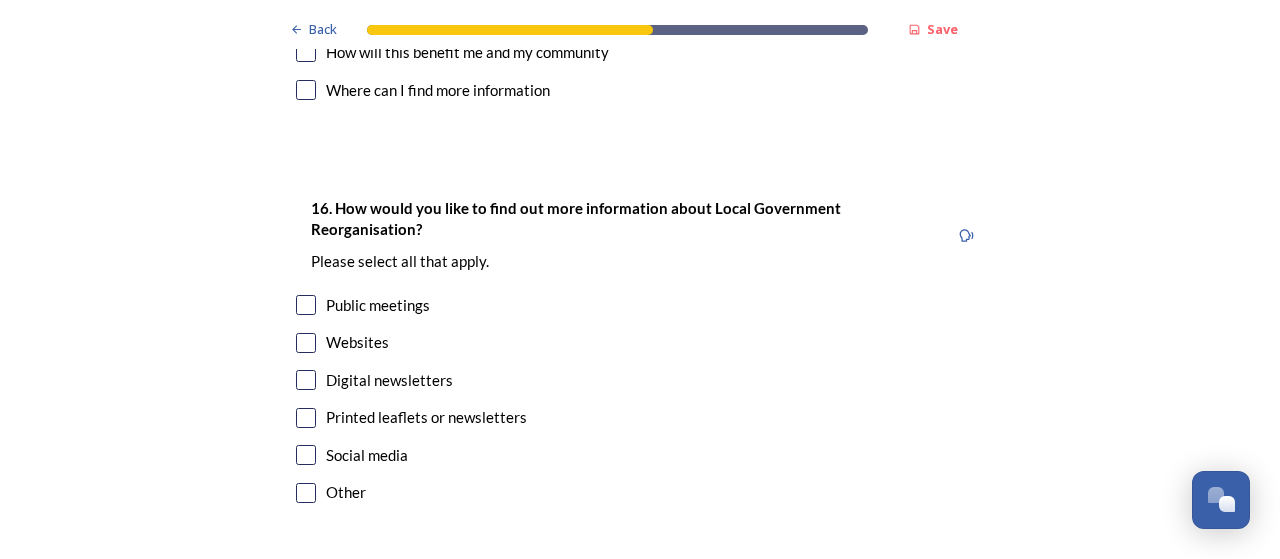 scroll, scrollTop: 6157, scrollLeft: 0, axis: vertical 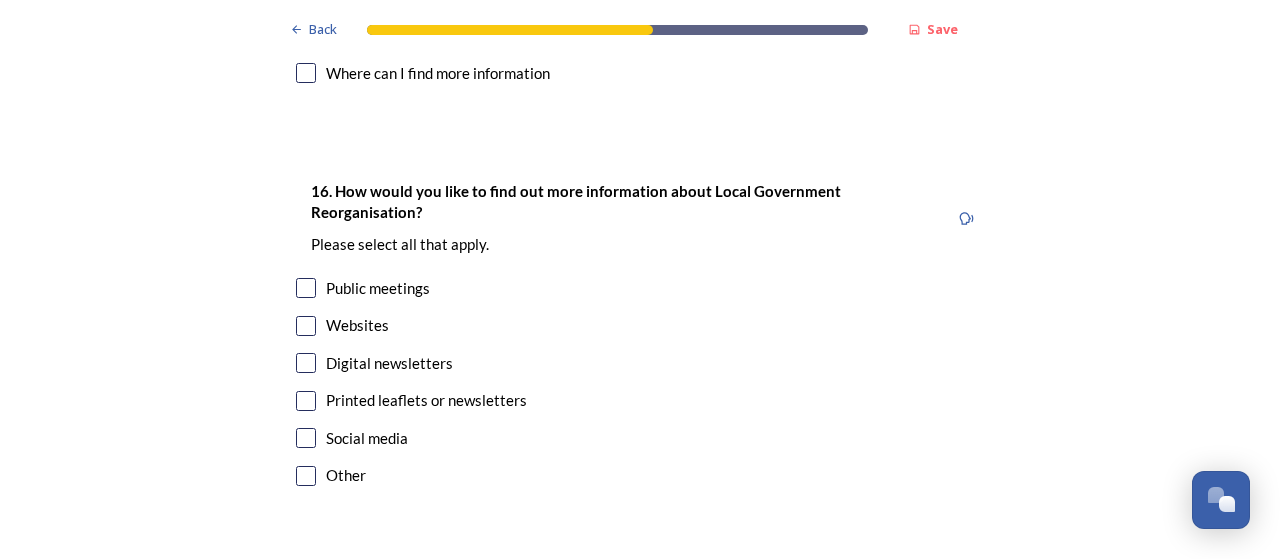 click at bounding box center [306, 288] 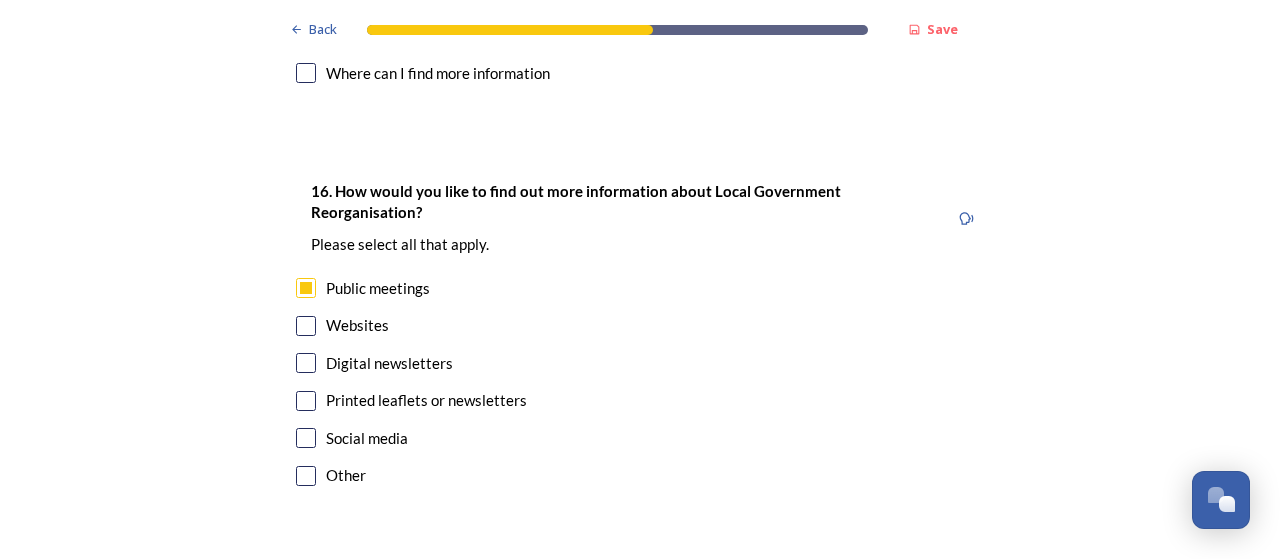 click at bounding box center (306, 326) 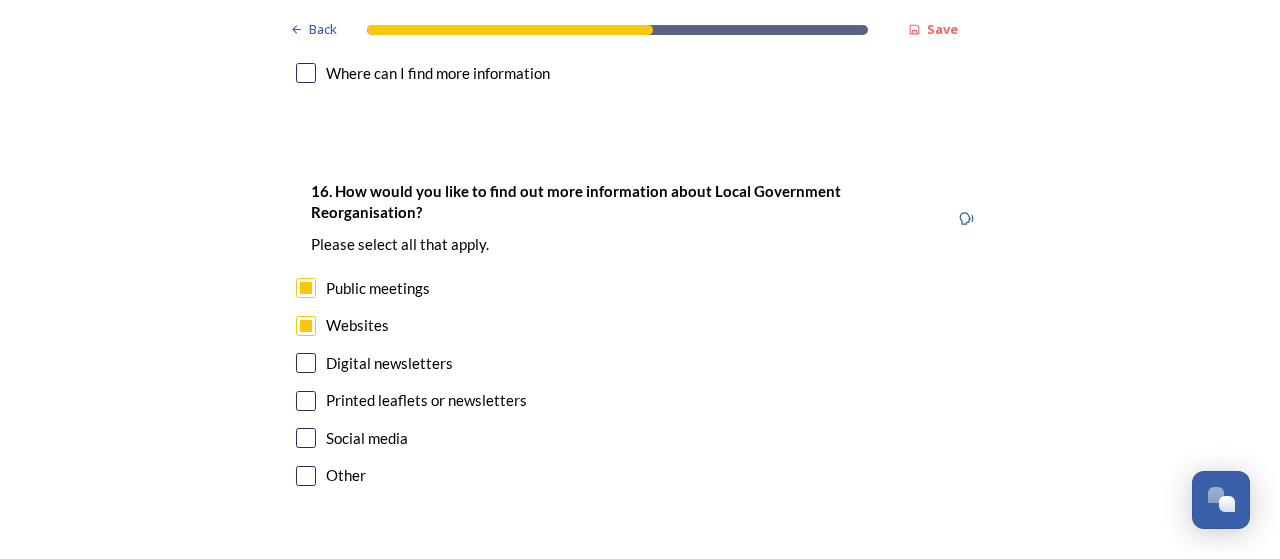 click at bounding box center [306, 363] 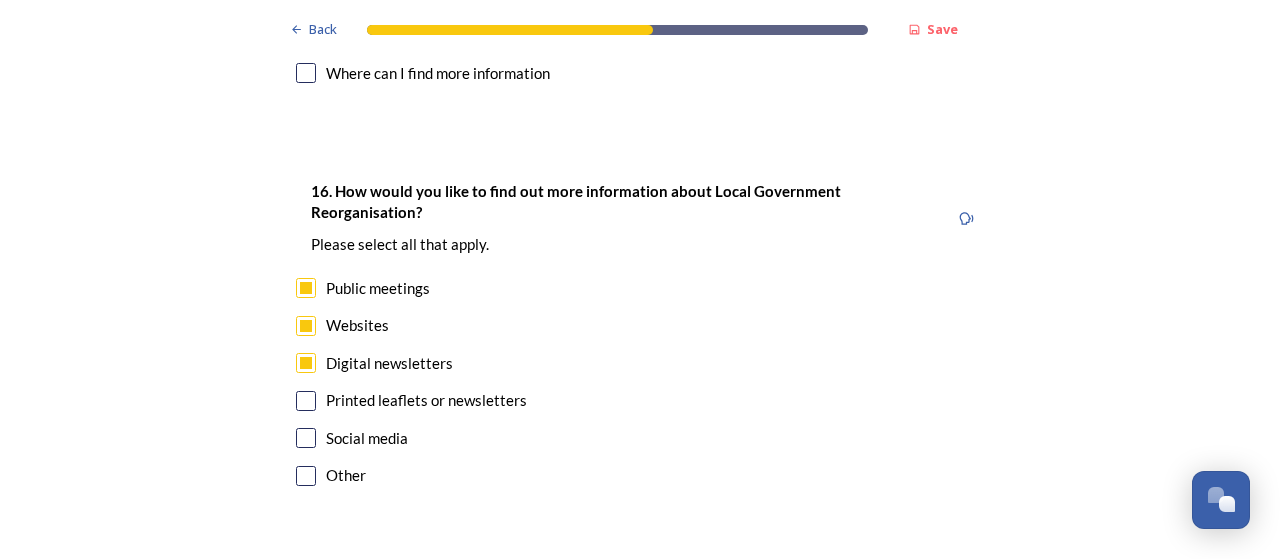 click at bounding box center (306, 438) 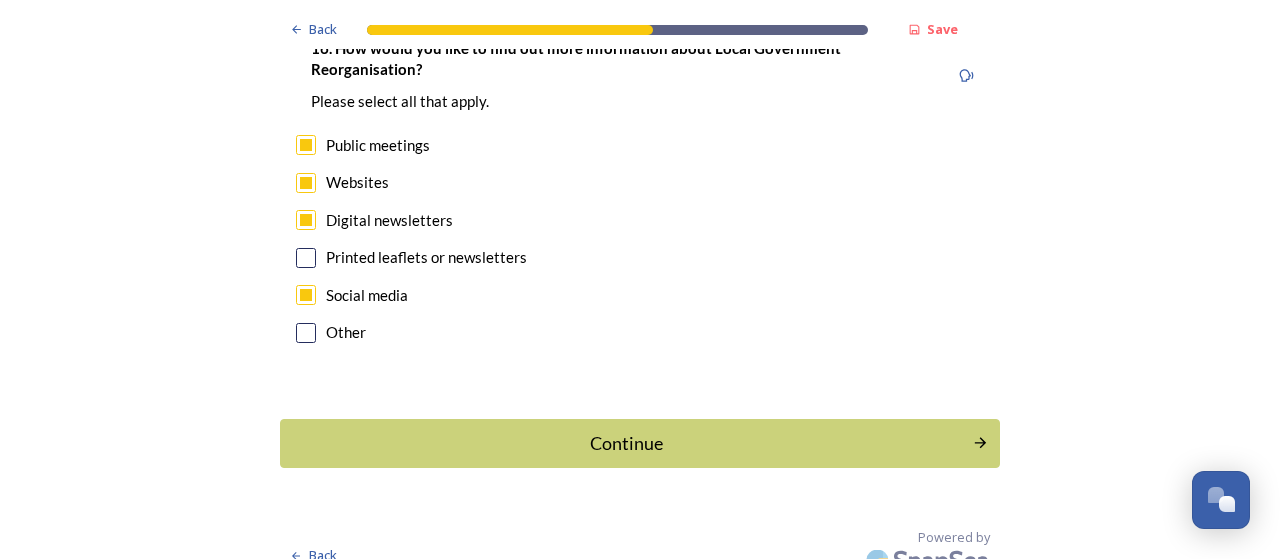 scroll, scrollTop: 6324, scrollLeft: 0, axis: vertical 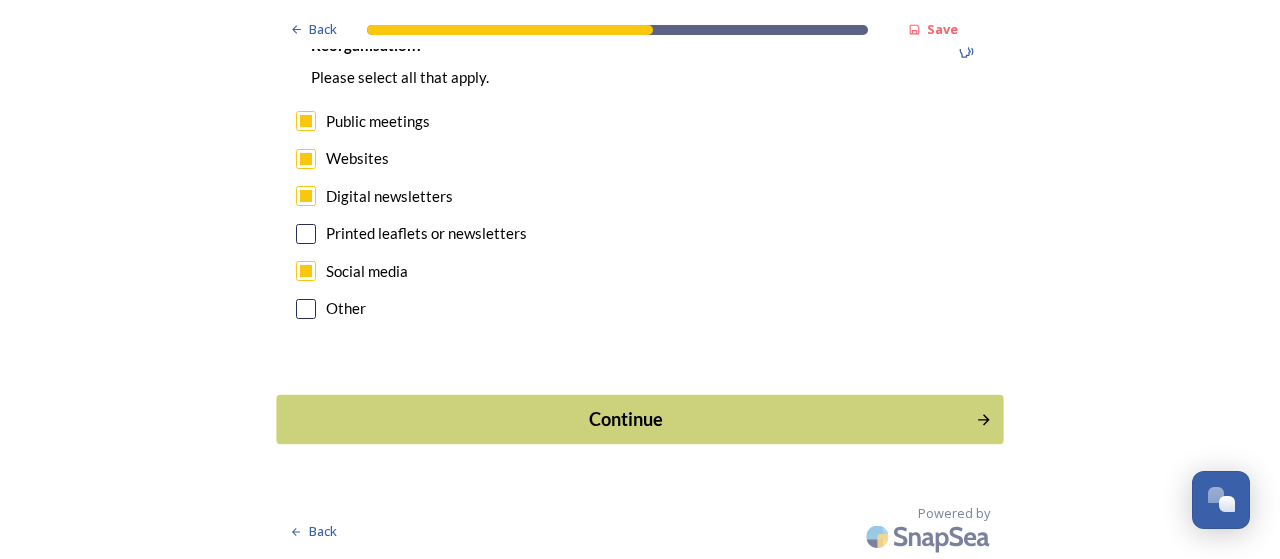 click on "Continue" at bounding box center [626, 419] 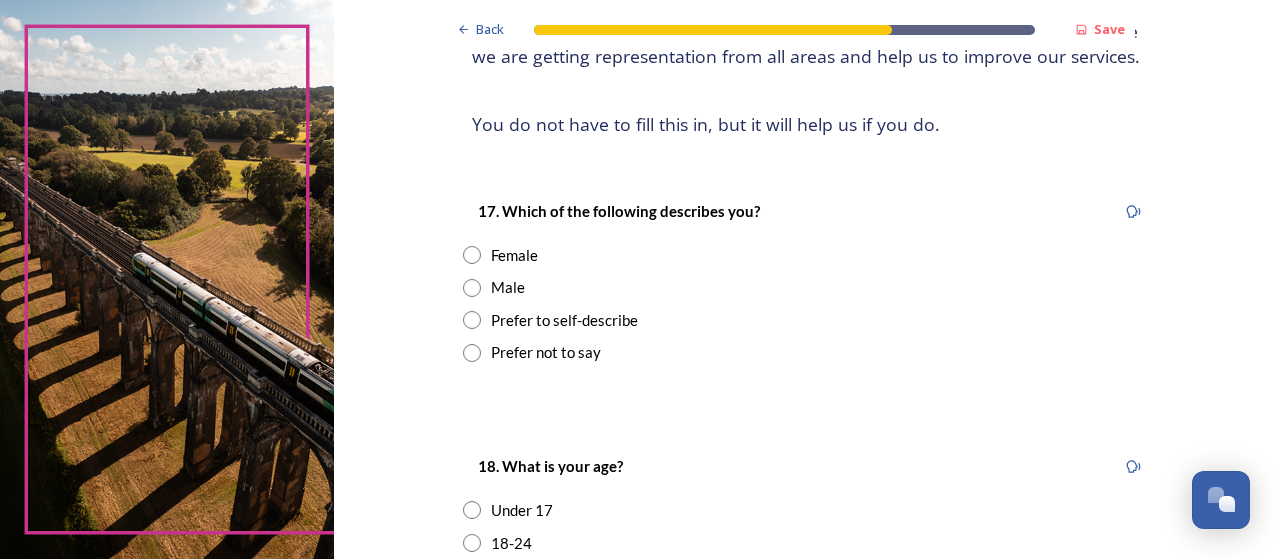 scroll, scrollTop: 245, scrollLeft: 0, axis: vertical 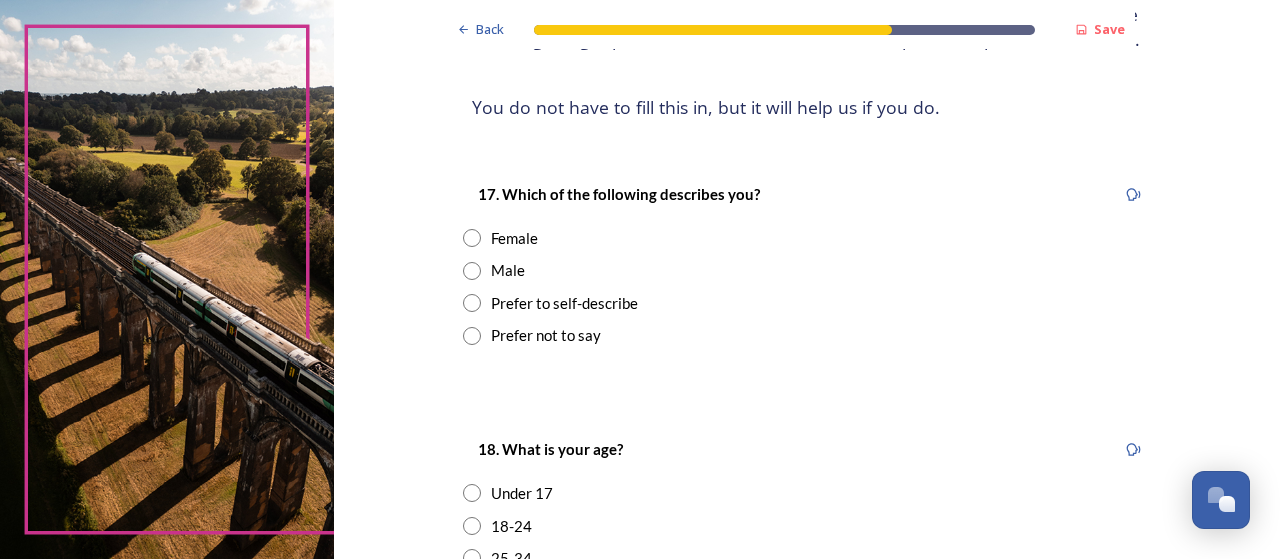 click at bounding box center (472, 271) 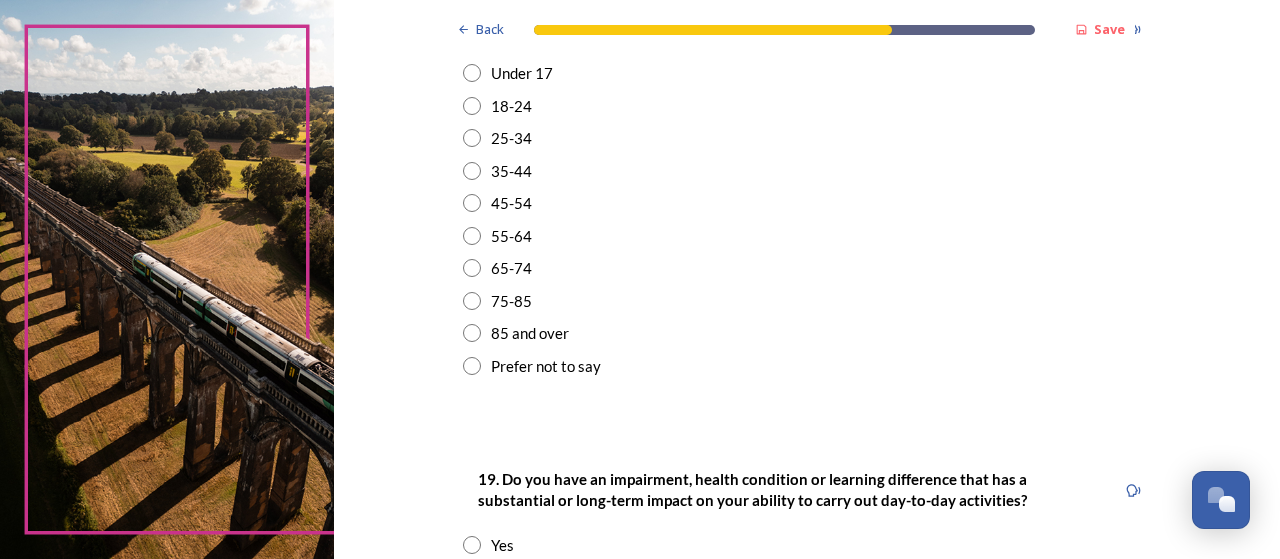 scroll, scrollTop: 684, scrollLeft: 0, axis: vertical 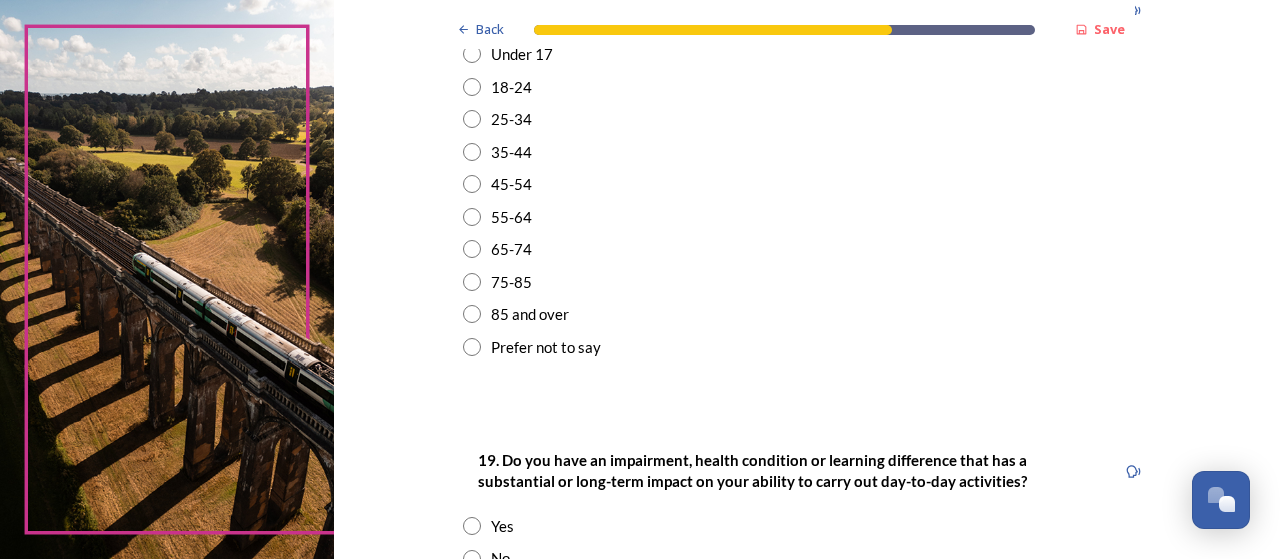 drag, startPoint x: 460, startPoint y: 311, endPoint x: 473, endPoint y: 313, distance: 13.152946 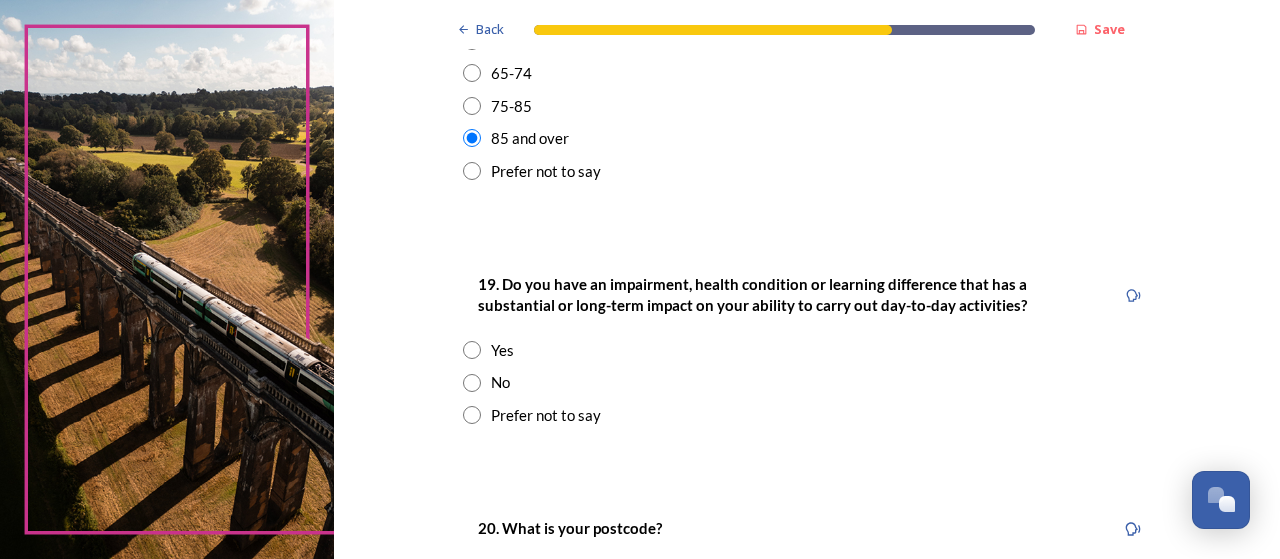 scroll, scrollTop: 870, scrollLeft: 0, axis: vertical 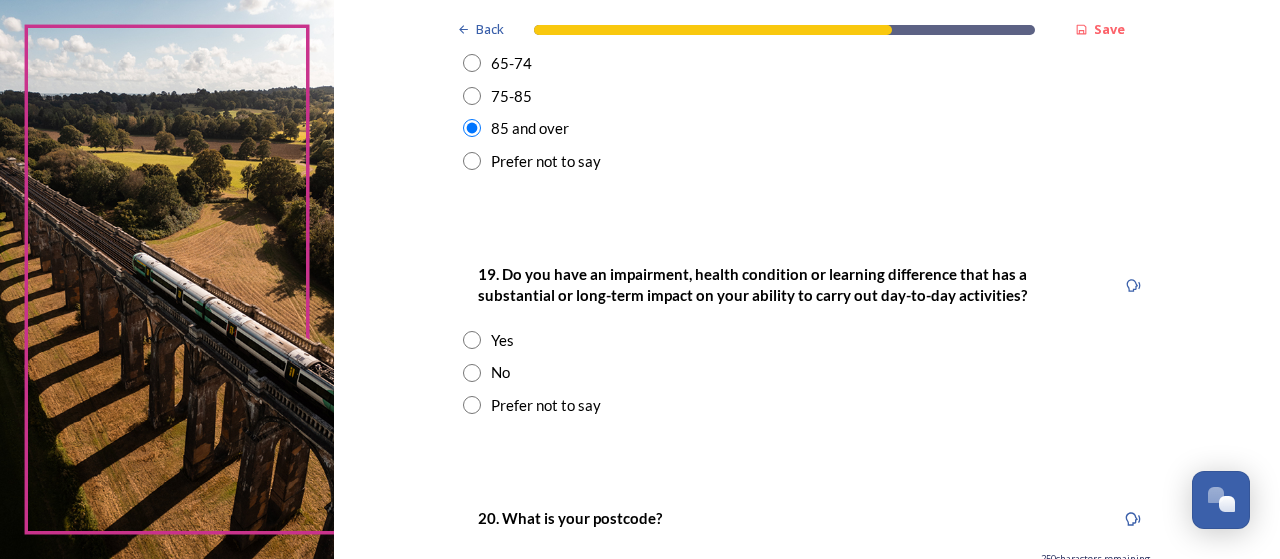 click at bounding box center [472, 340] 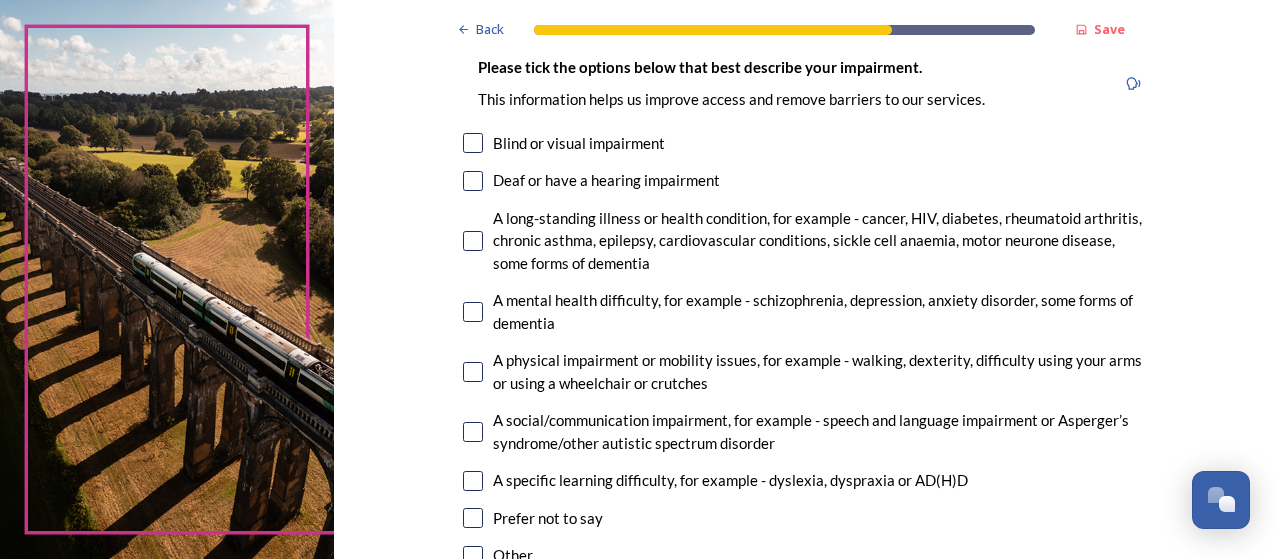 scroll, scrollTop: 1404, scrollLeft: 0, axis: vertical 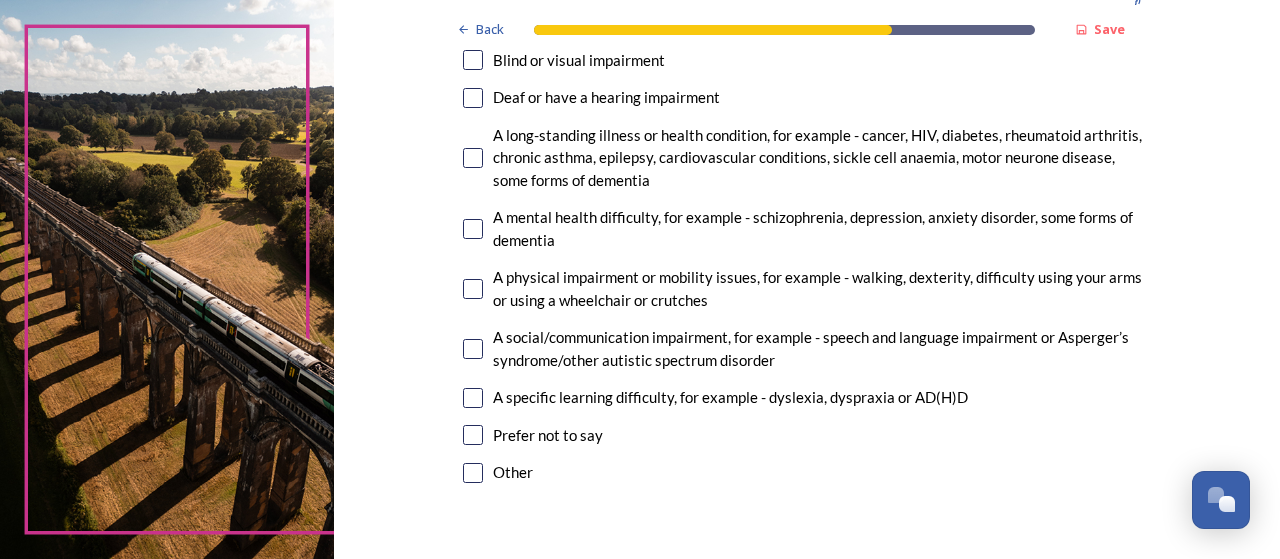 drag, startPoint x: 465, startPoint y: 224, endPoint x: 474, endPoint y: 230, distance: 10.816654 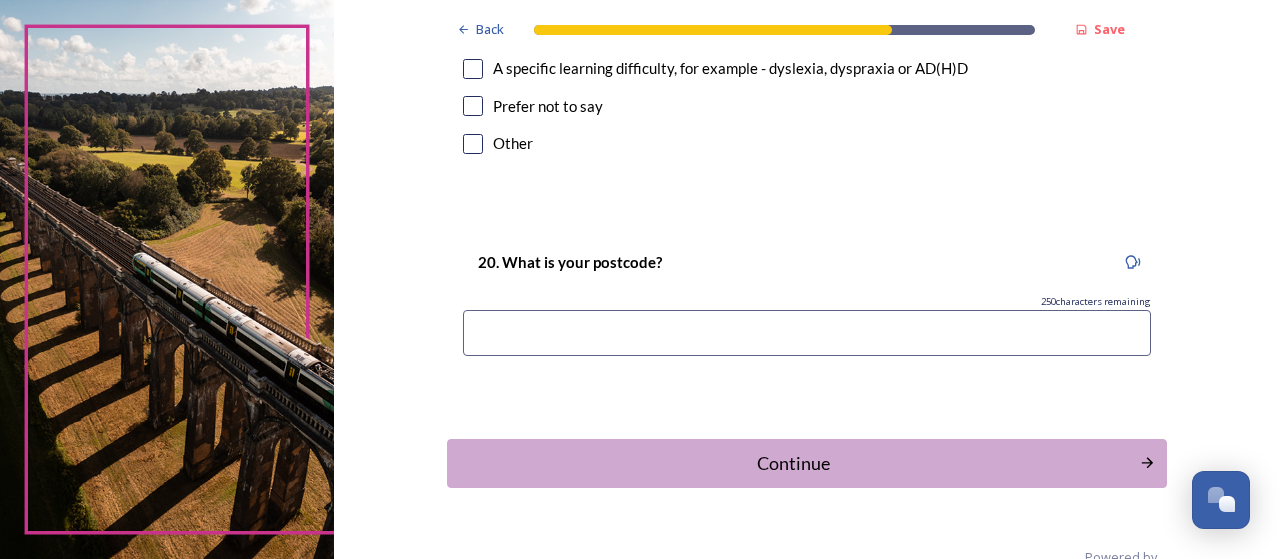 scroll, scrollTop: 1742, scrollLeft: 0, axis: vertical 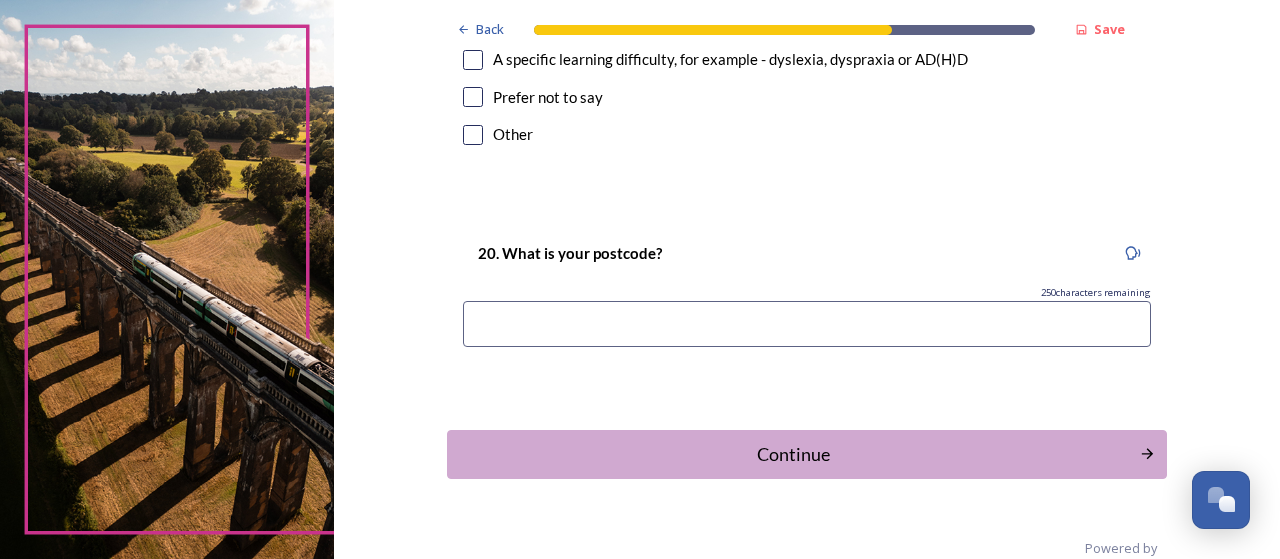 drag, startPoint x: 876, startPoint y: 311, endPoint x: 900, endPoint y: 312, distance: 24.020824 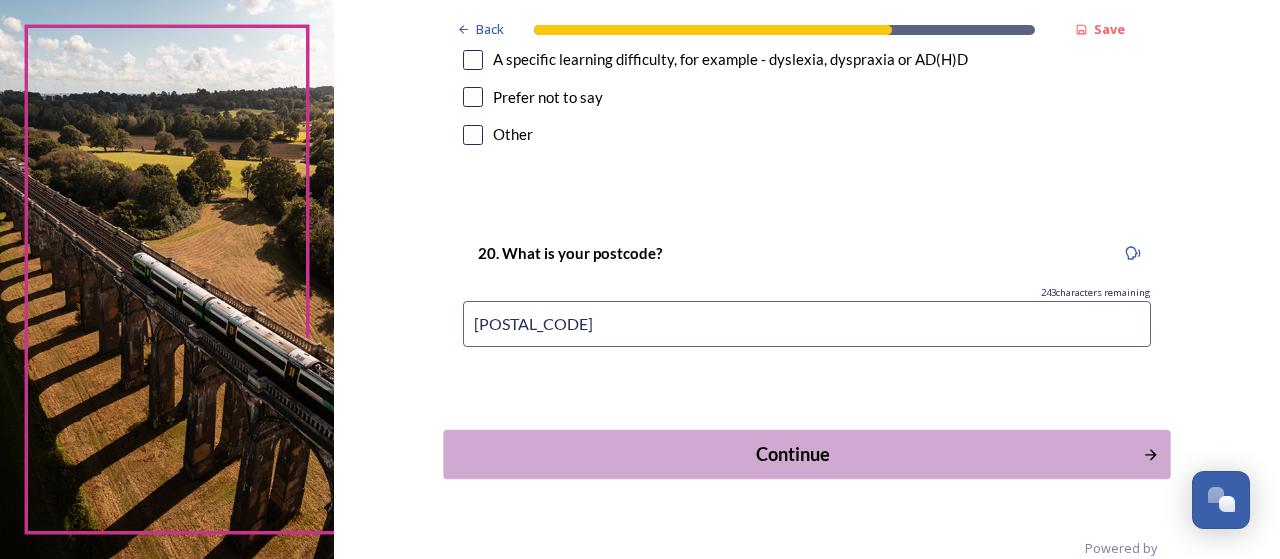 type on "[POSTAL_CODE]" 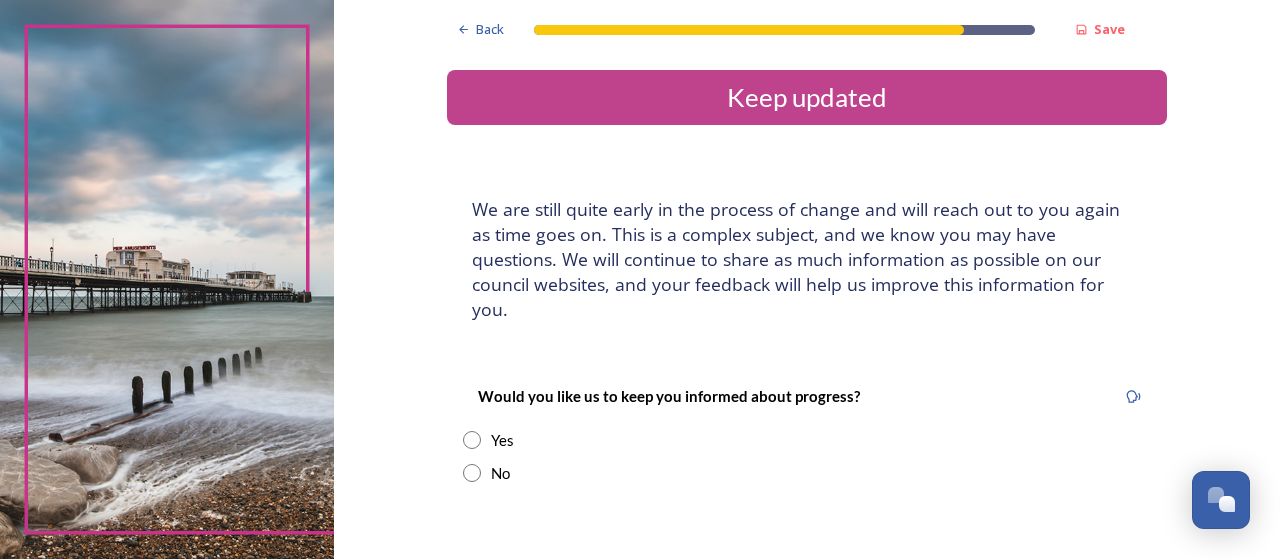 click at bounding box center [472, 473] 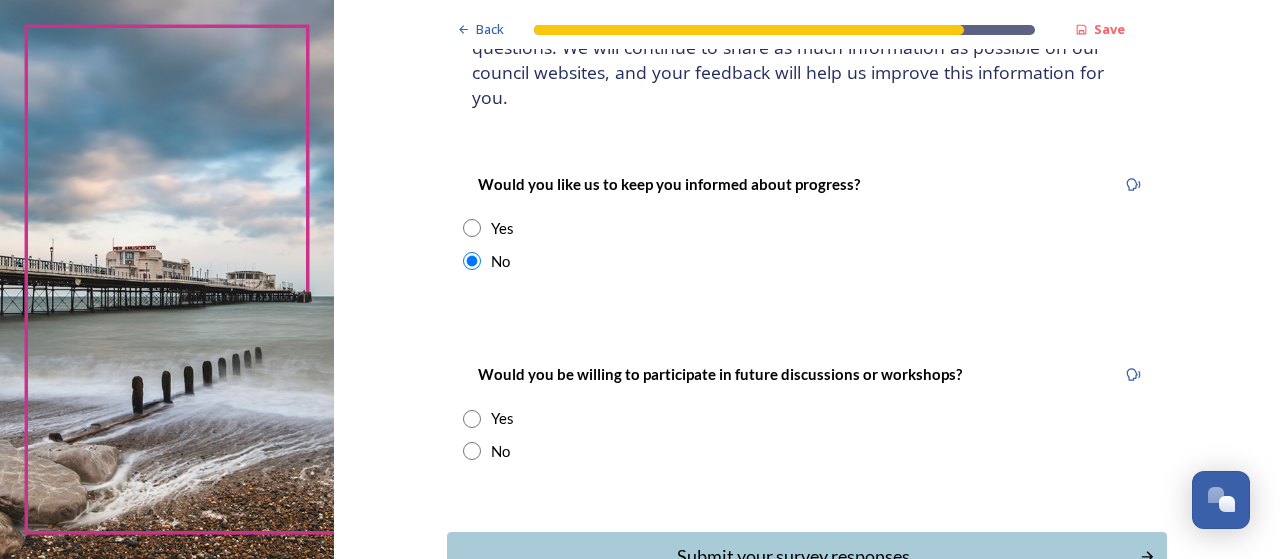 scroll, scrollTop: 213, scrollLeft: 0, axis: vertical 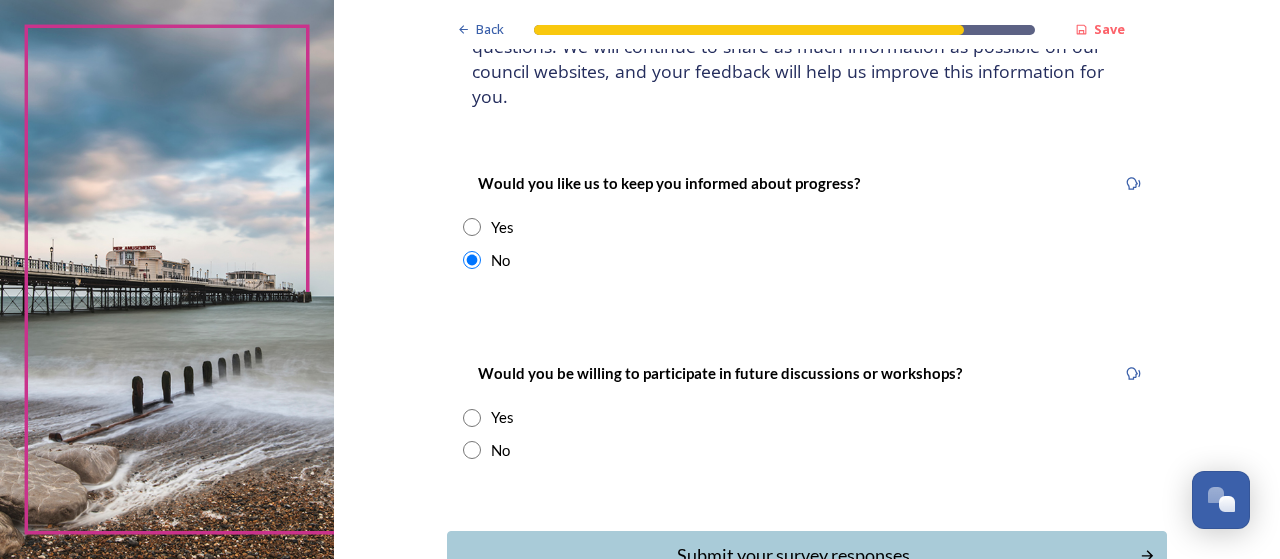 drag, startPoint x: 463, startPoint y: 429, endPoint x: 478, endPoint y: 431, distance: 15.132746 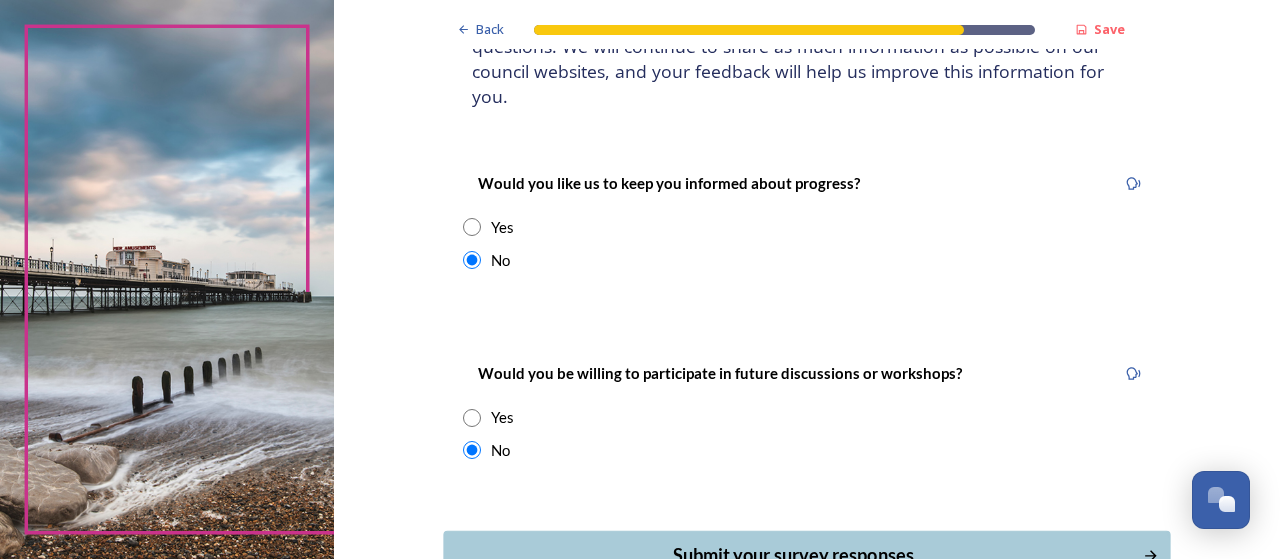 click on "Submit your survey responses" at bounding box center (793, 555) 